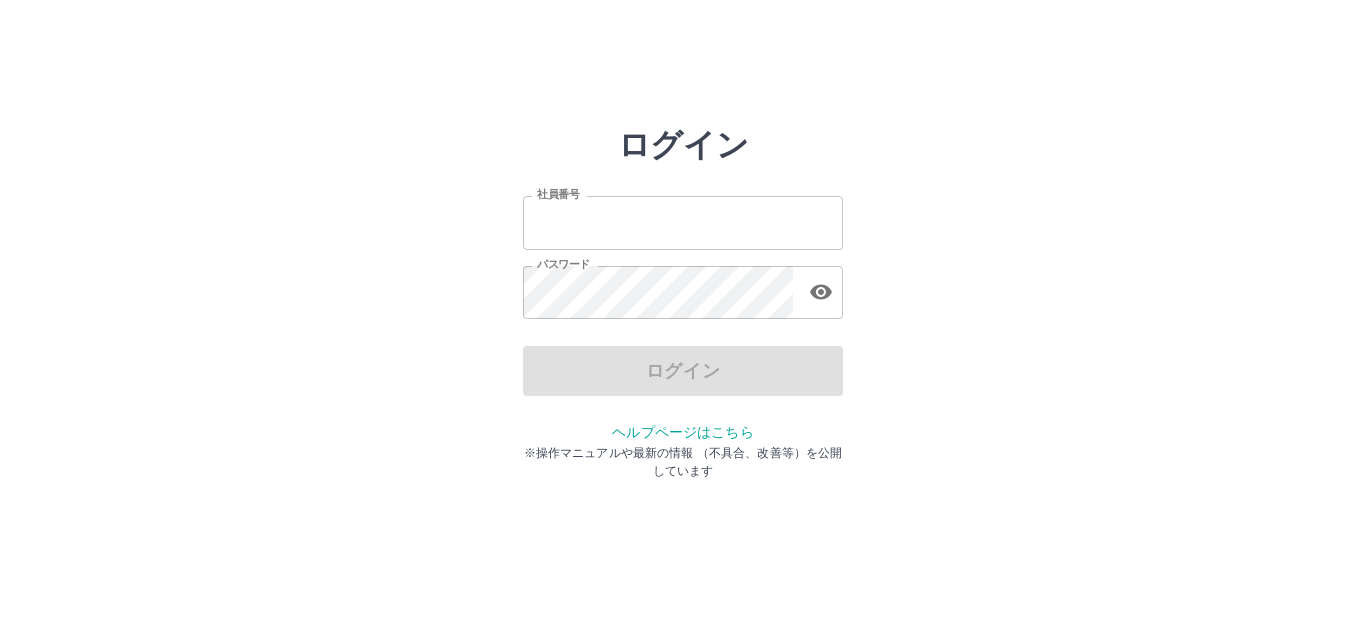 scroll, scrollTop: 0, scrollLeft: 0, axis: both 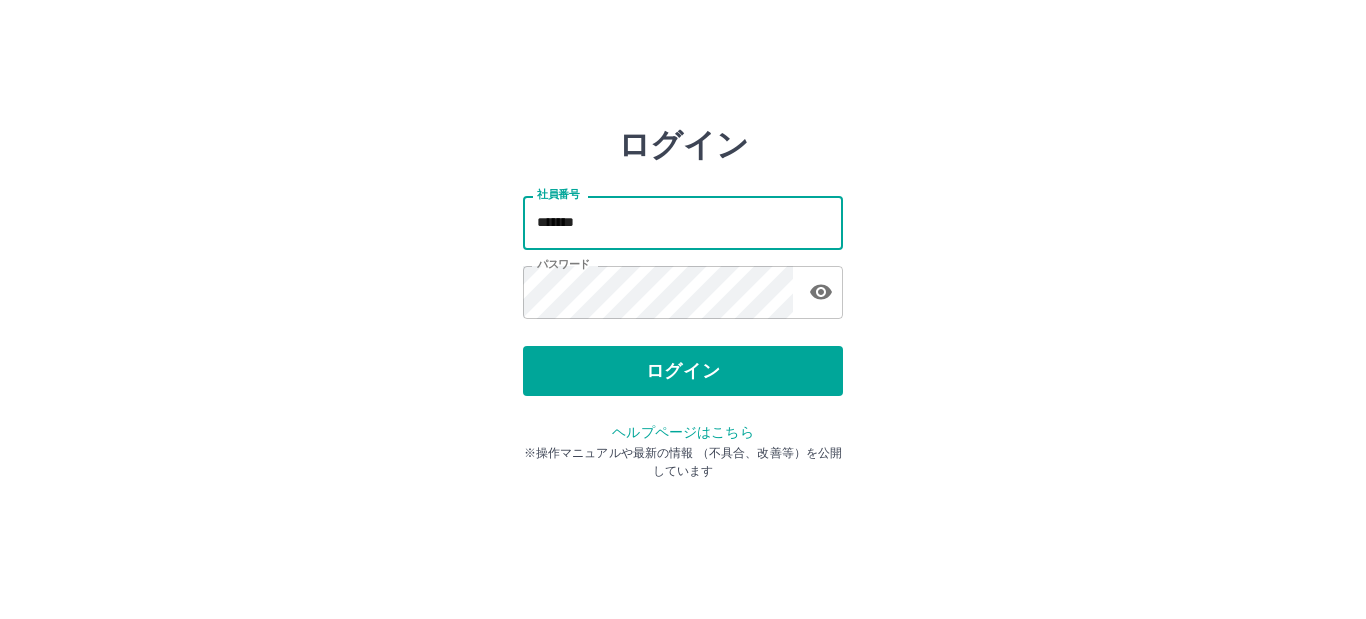 drag, startPoint x: 523, startPoint y: 228, endPoint x: 291, endPoint y: 265, distance: 234.9319 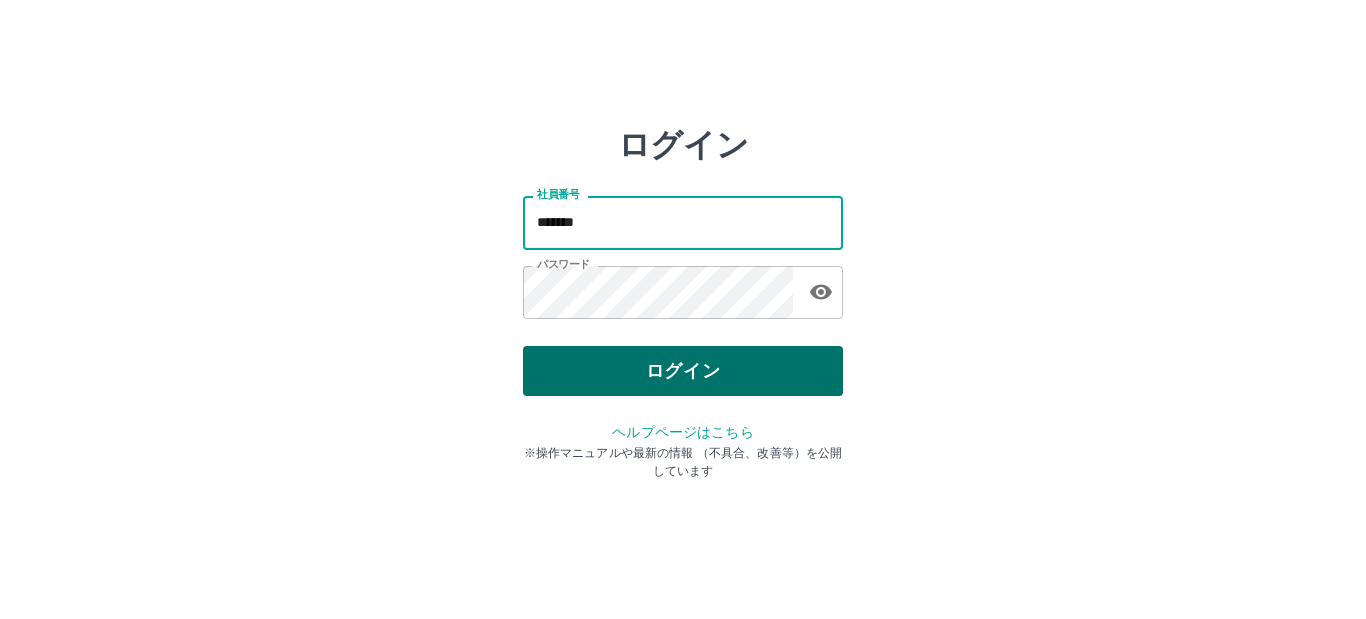 type on "*******" 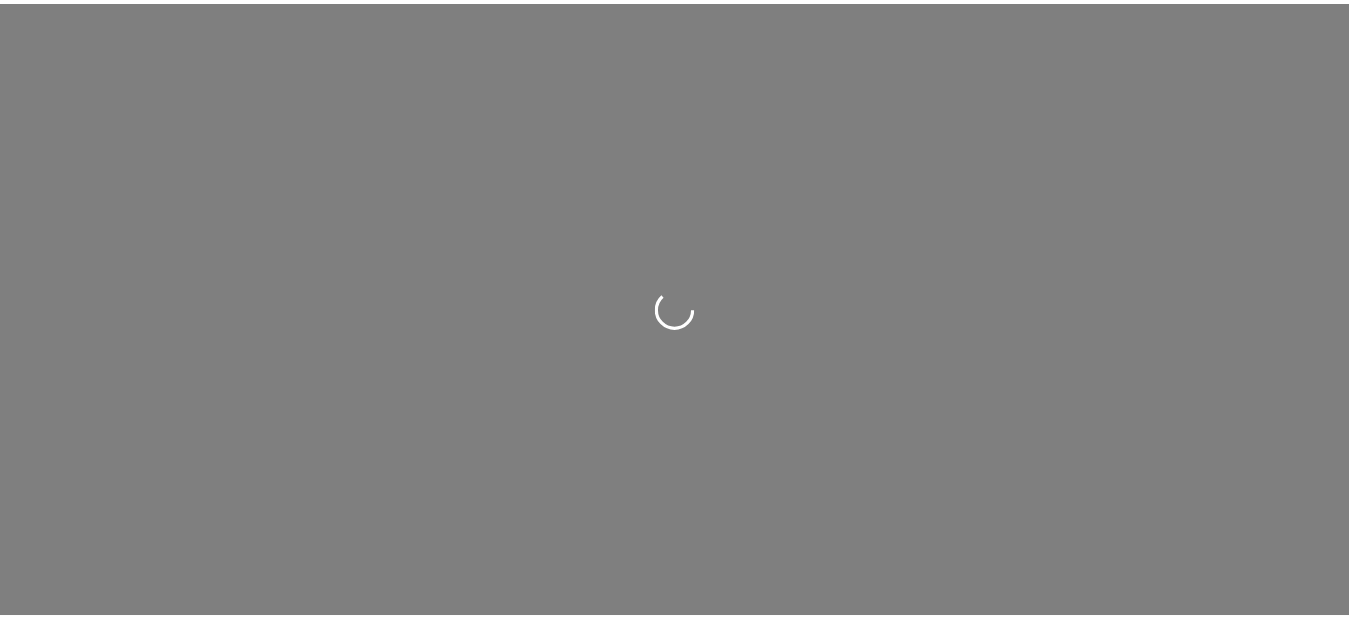 scroll, scrollTop: 0, scrollLeft: 0, axis: both 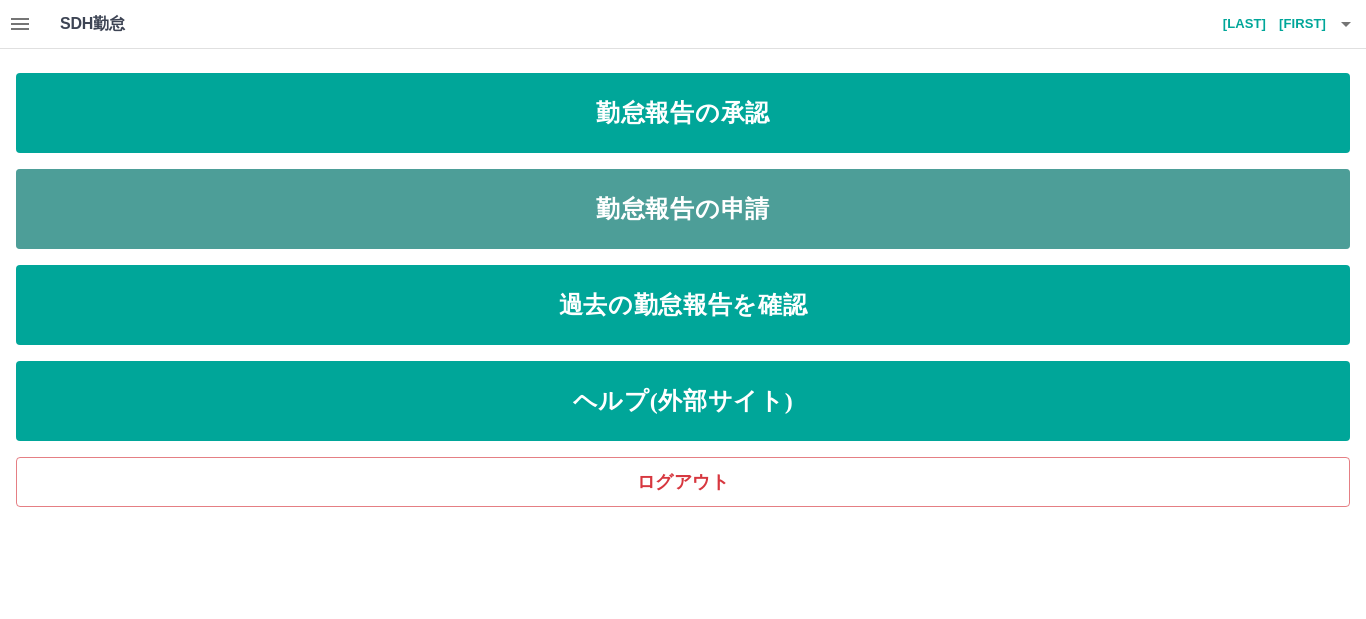 click on "勤怠報告の申請" at bounding box center (683, 209) 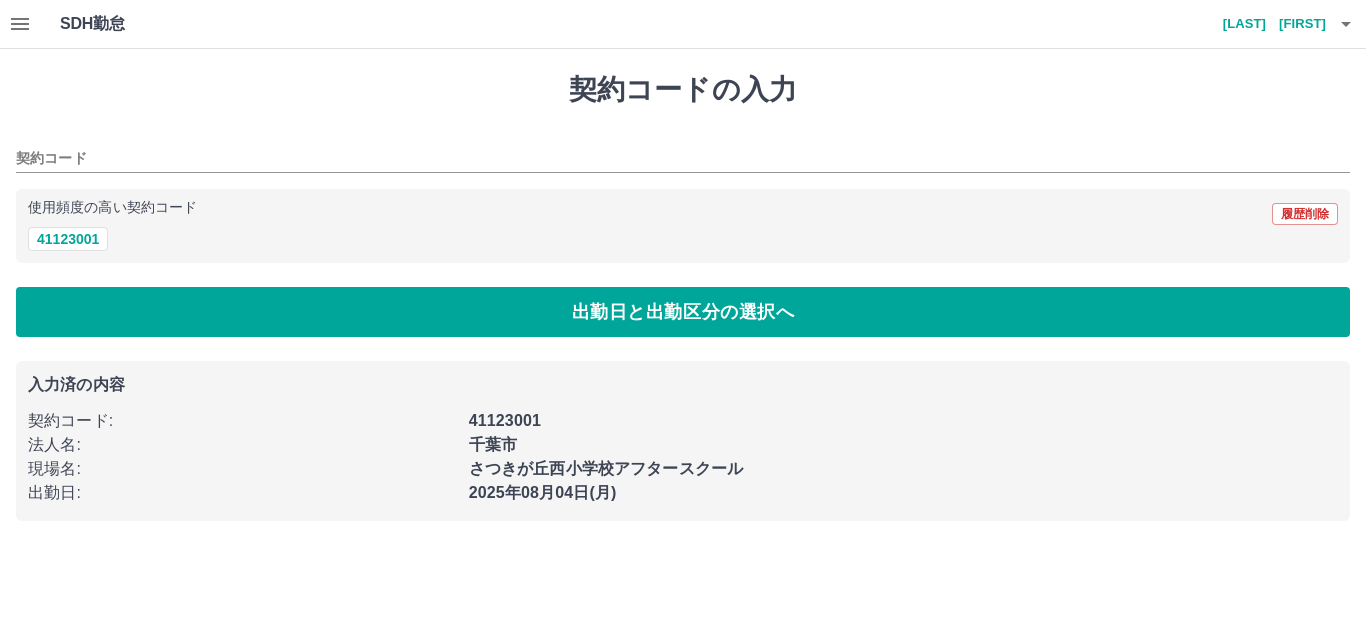 type on "********" 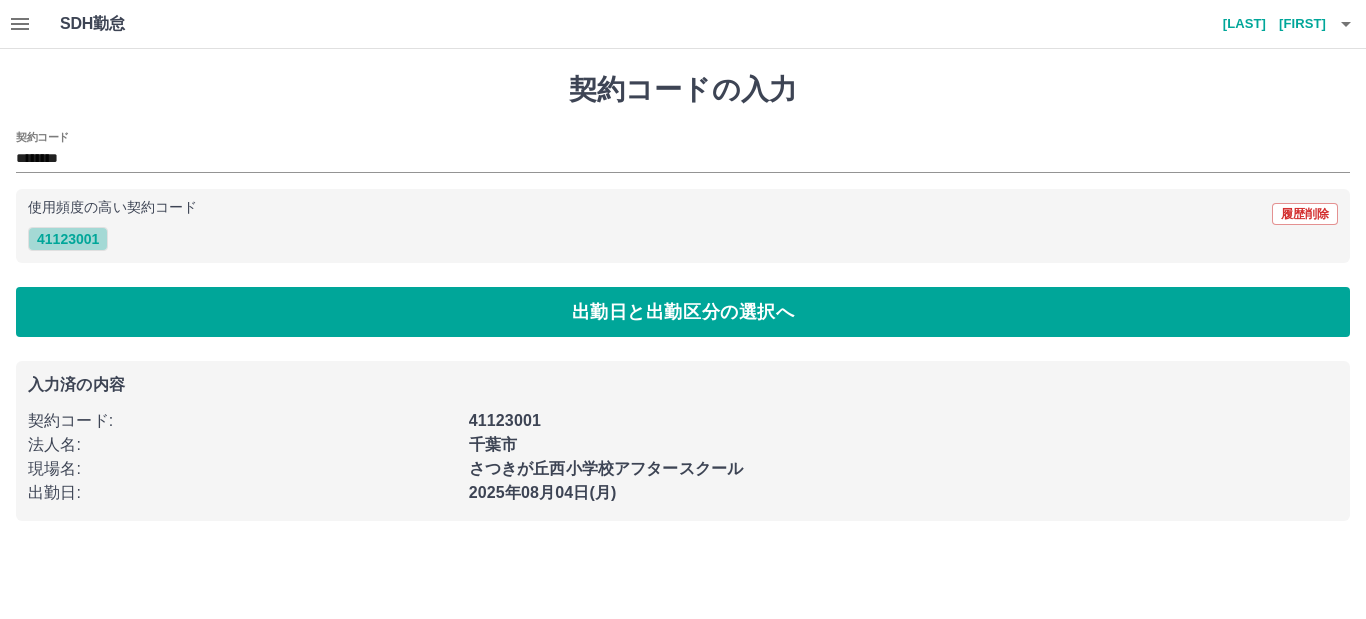 click on "41123001" at bounding box center [68, 239] 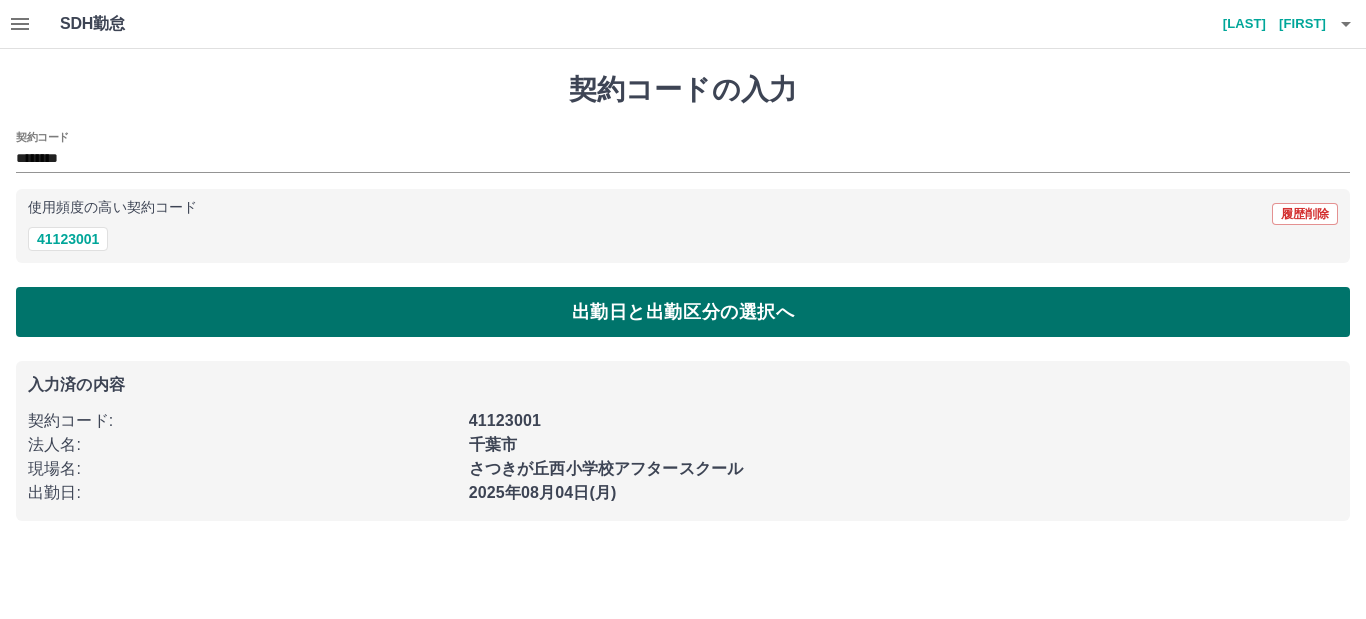 click on "出勤日と出勤区分の選択へ" at bounding box center (683, 312) 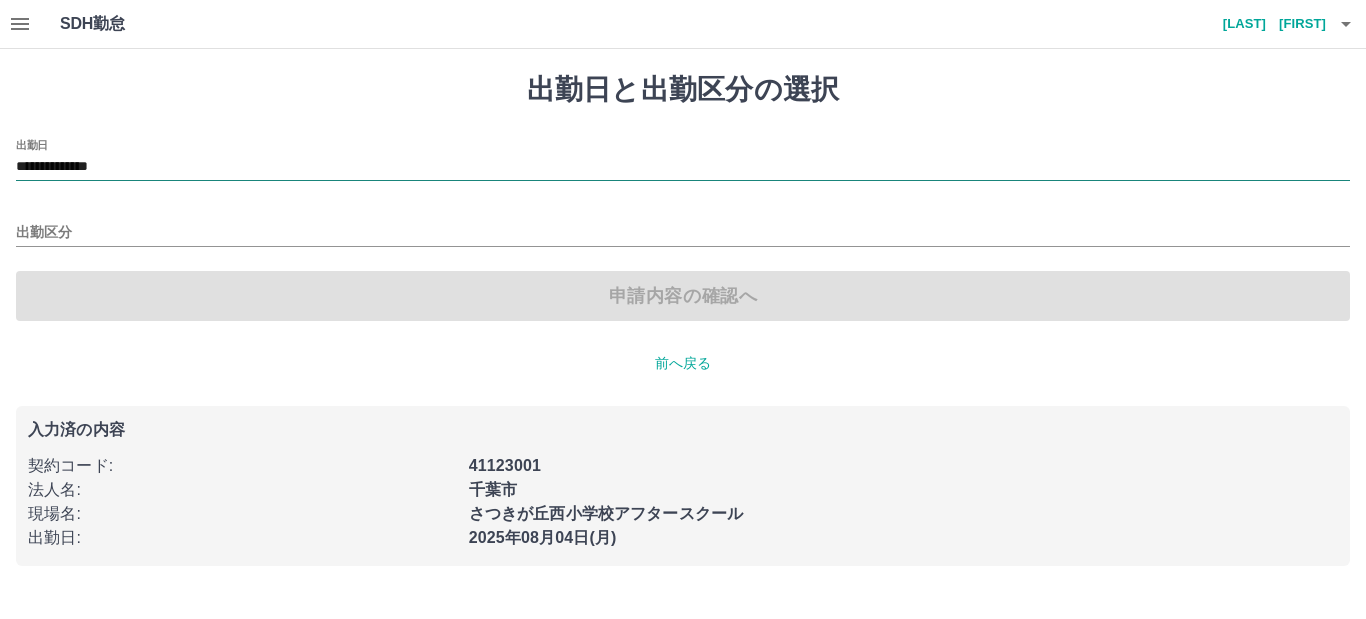 click on "**********" at bounding box center (683, 167) 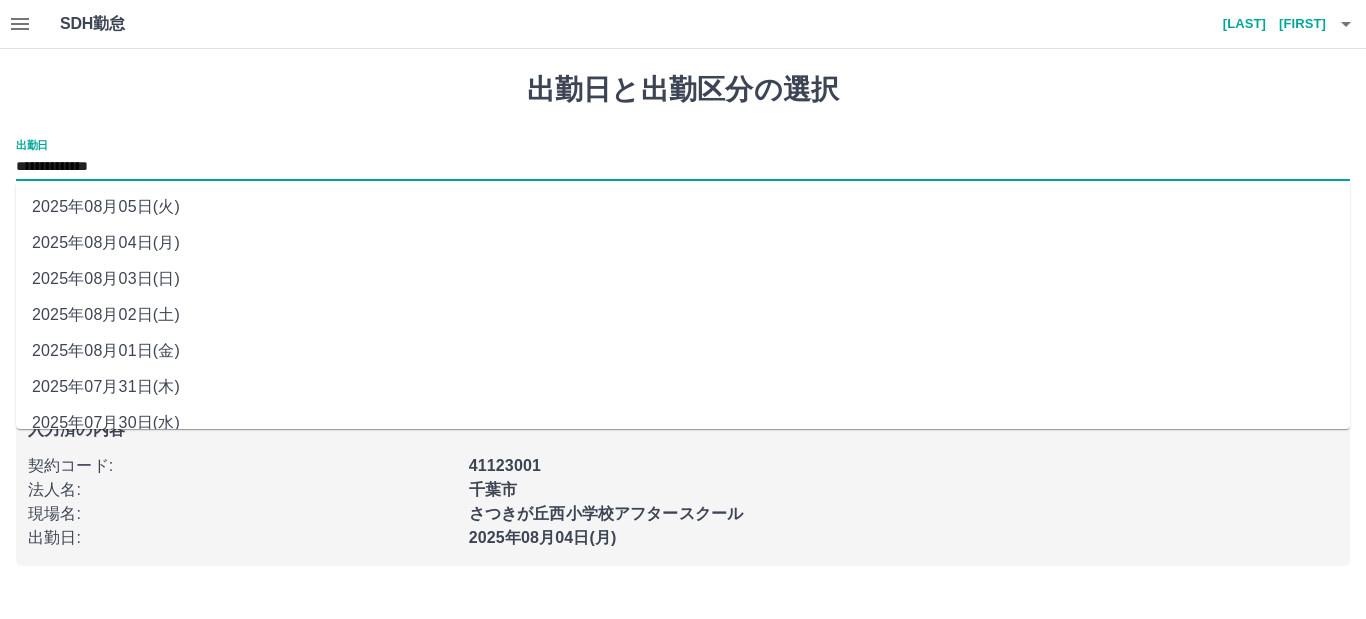 click on "2025年08月01日(金)" at bounding box center [683, 351] 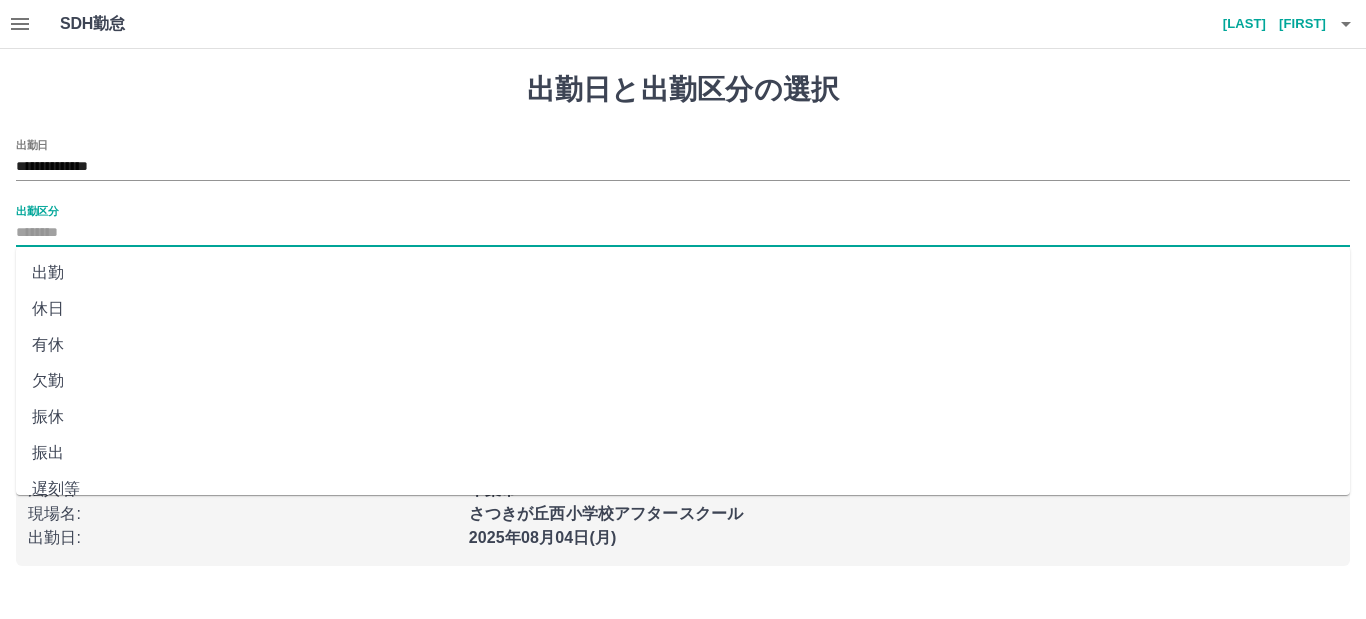 click on "出勤区分" at bounding box center (683, 233) 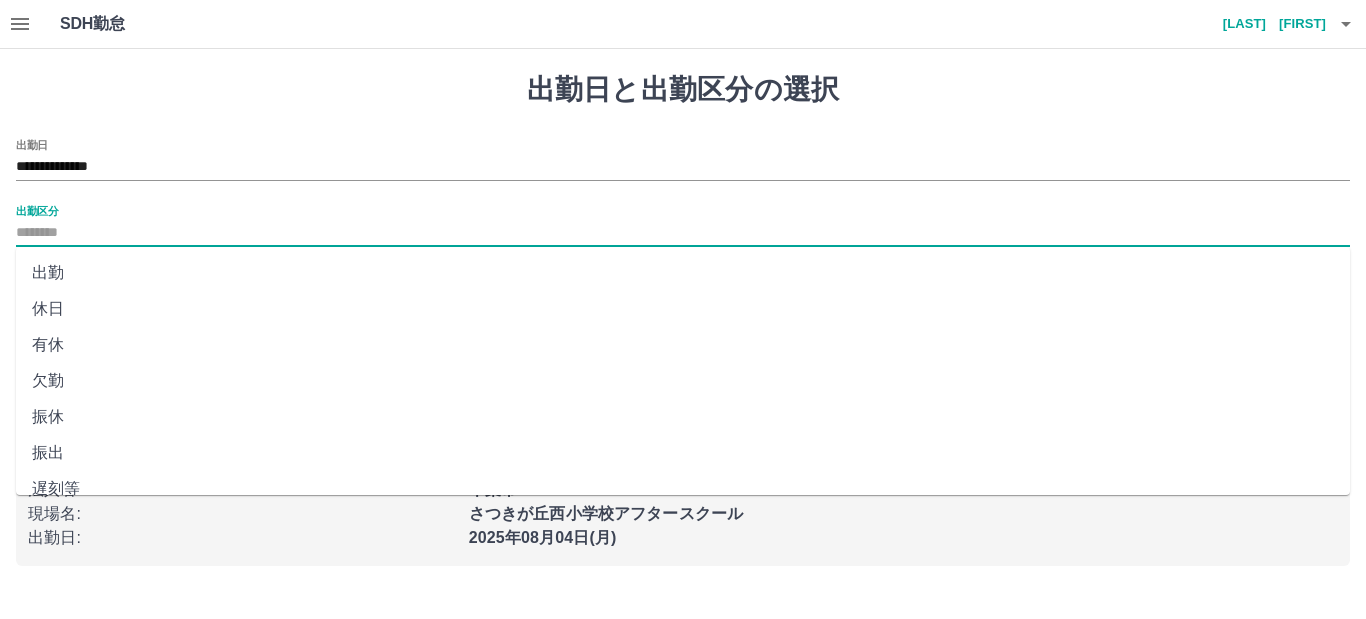 click on "出勤" at bounding box center (683, 273) 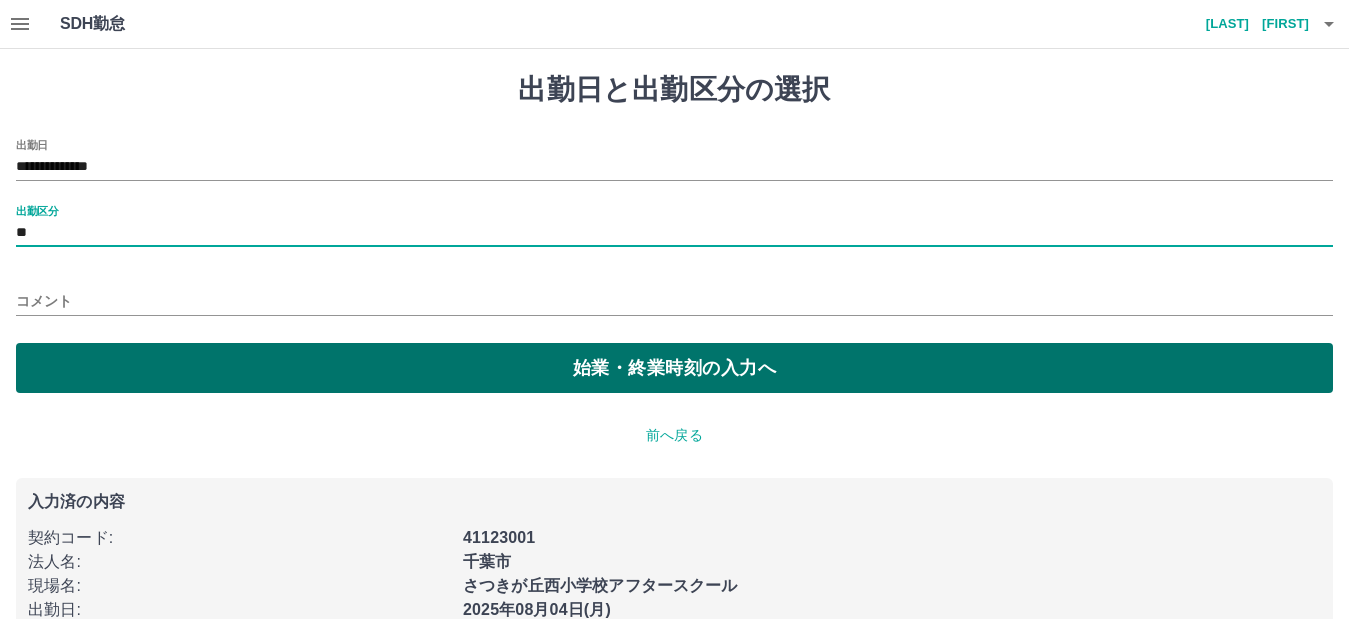 click on "始業・終業時刻の入力へ" at bounding box center (674, 368) 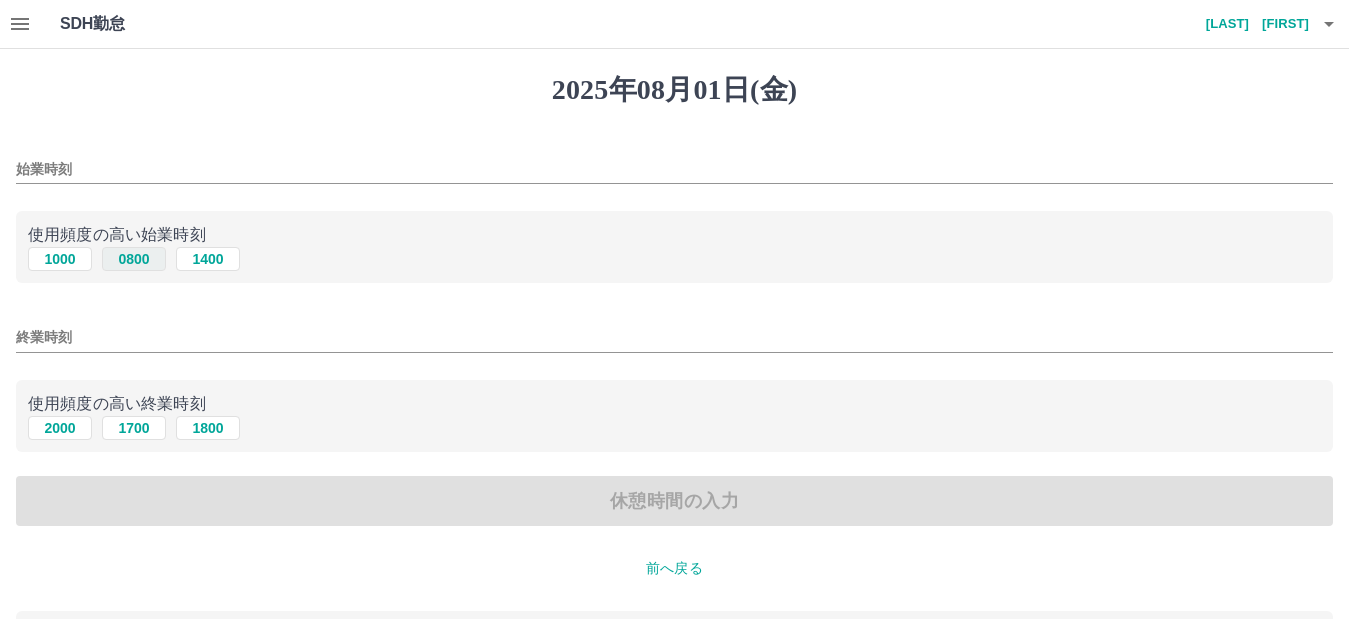 click on "0800" at bounding box center (134, 259) 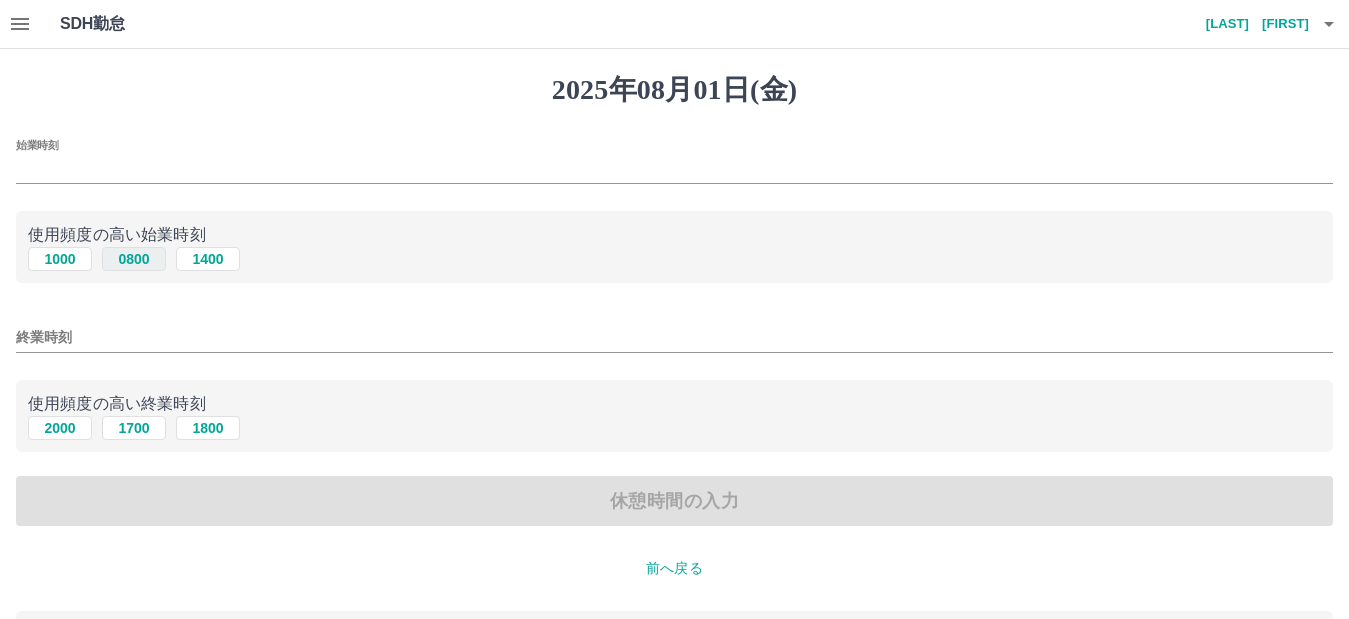 type on "****" 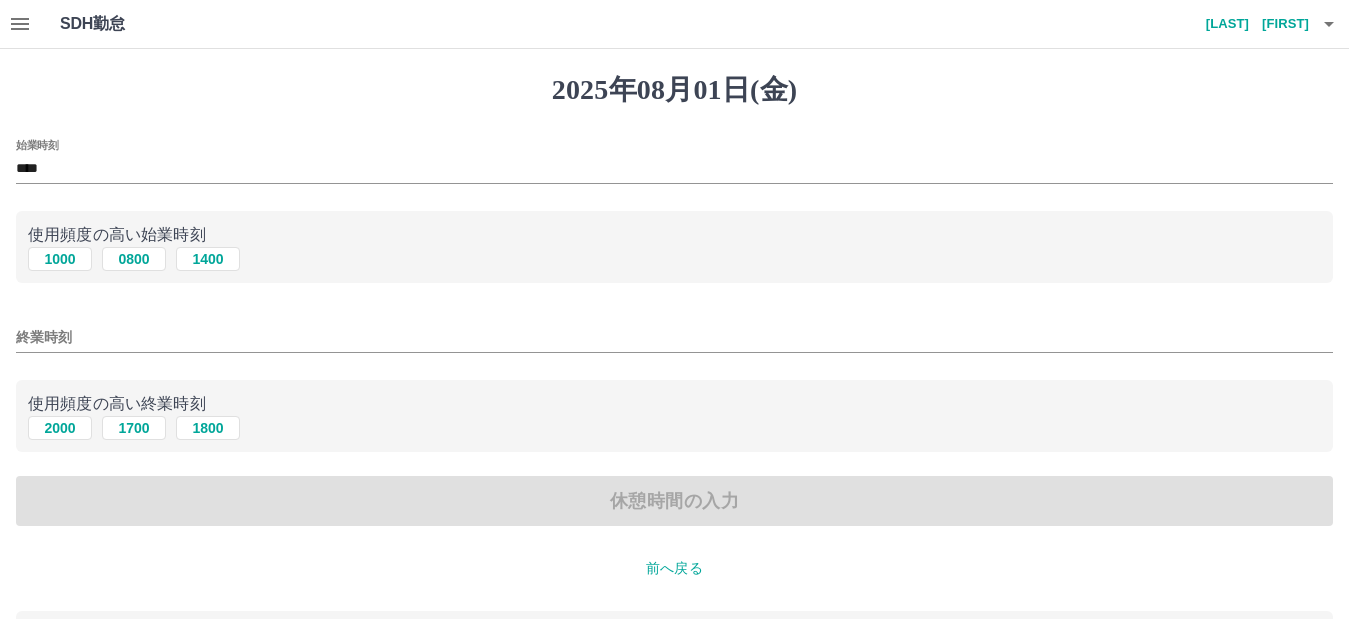 click on "終業時刻" at bounding box center (674, 337) 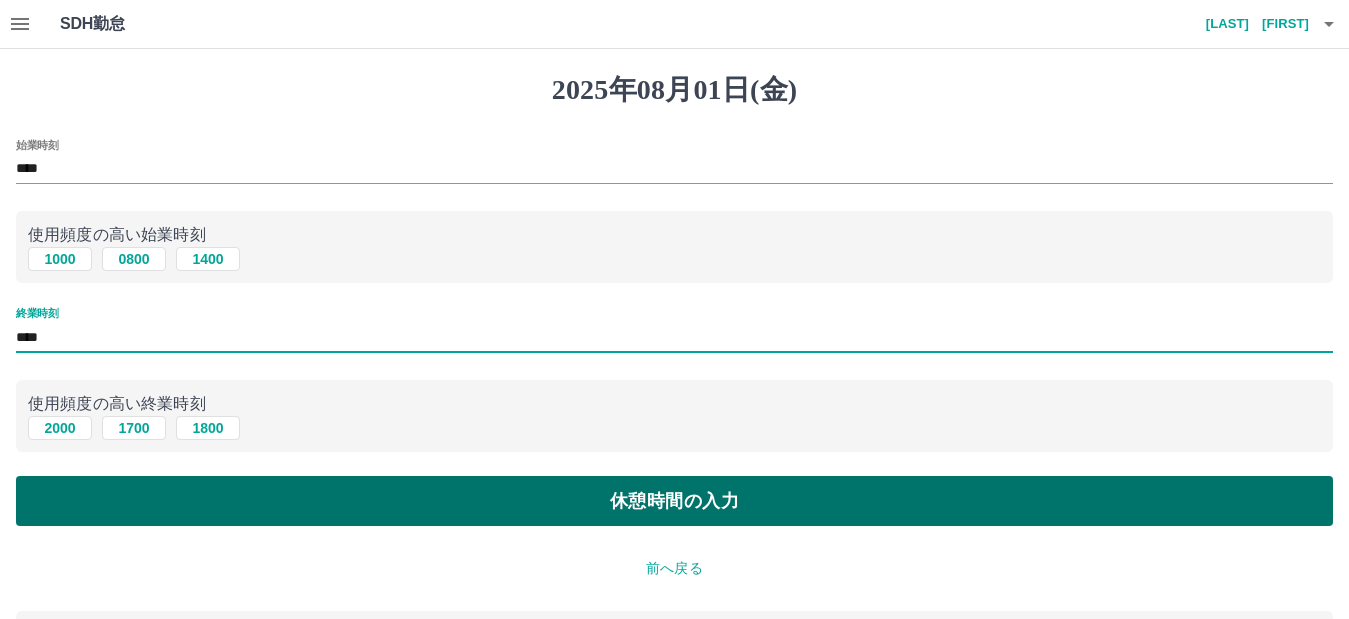 type on "****" 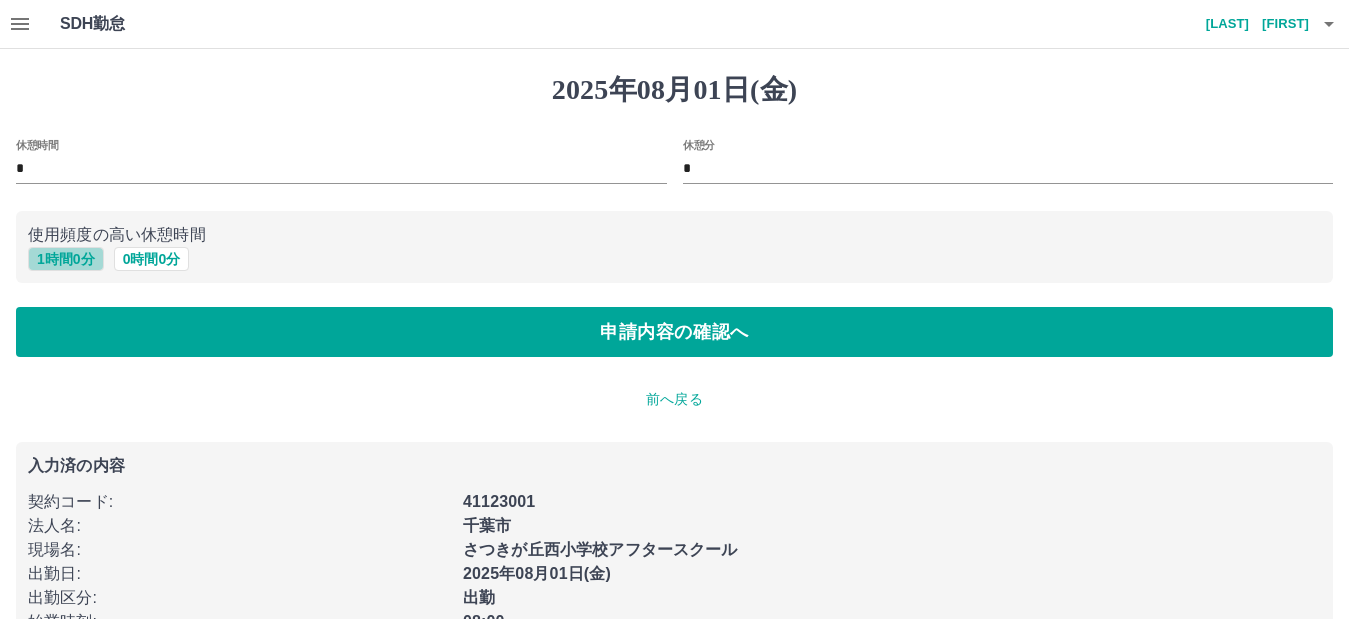 click on "1 時間 0 分" at bounding box center (66, 259) 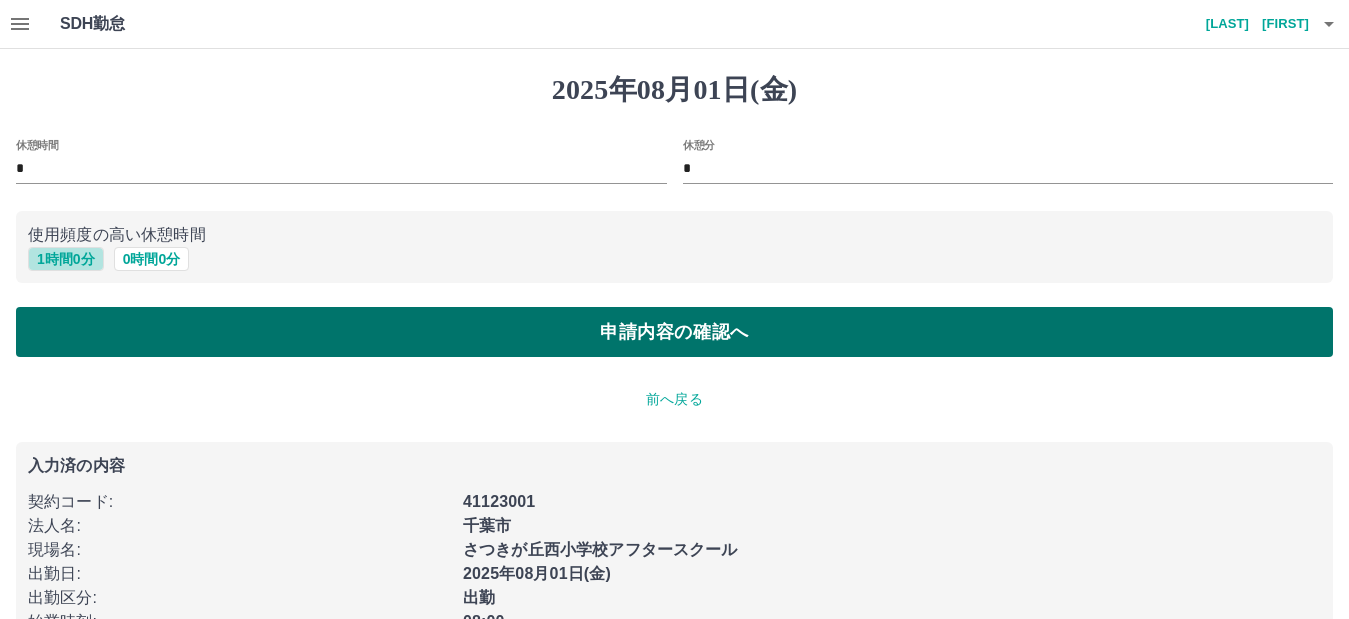 type on "*" 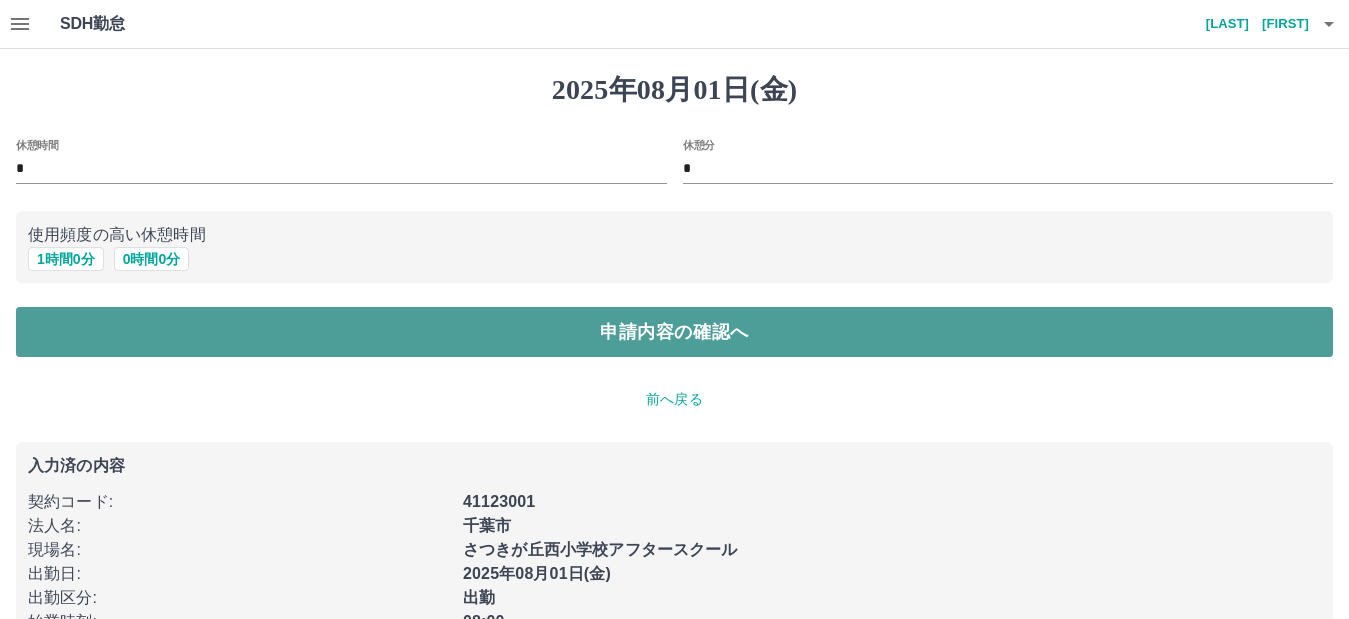 click on "申請内容の確認へ" at bounding box center [674, 332] 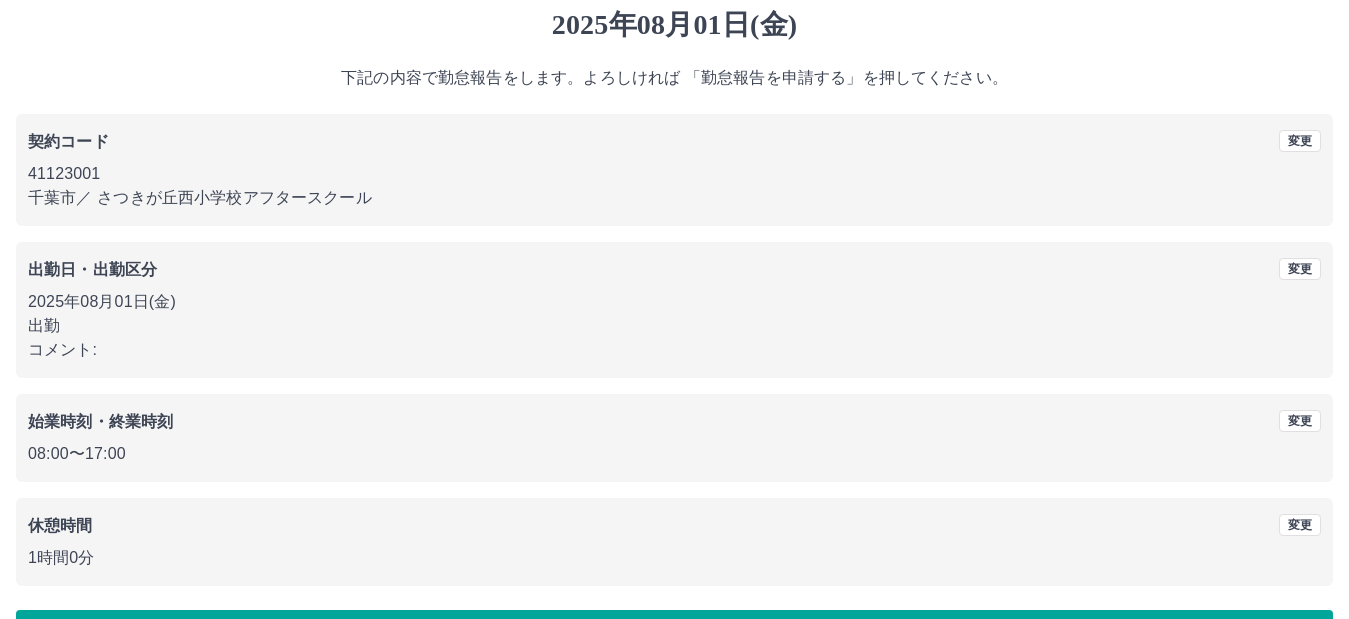 scroll, scrollTop: 130, scrollLeft: 0, axis: vertical 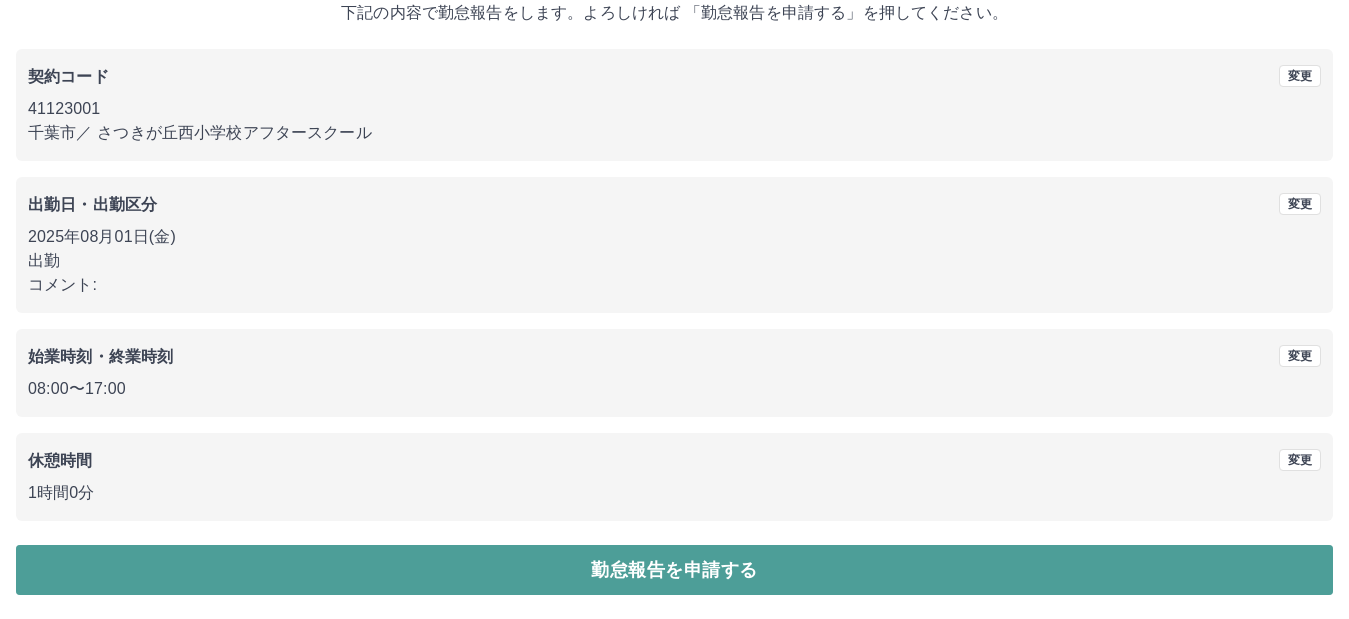 click on "勤怠報告を申請する" at bounding box center (674, 570) 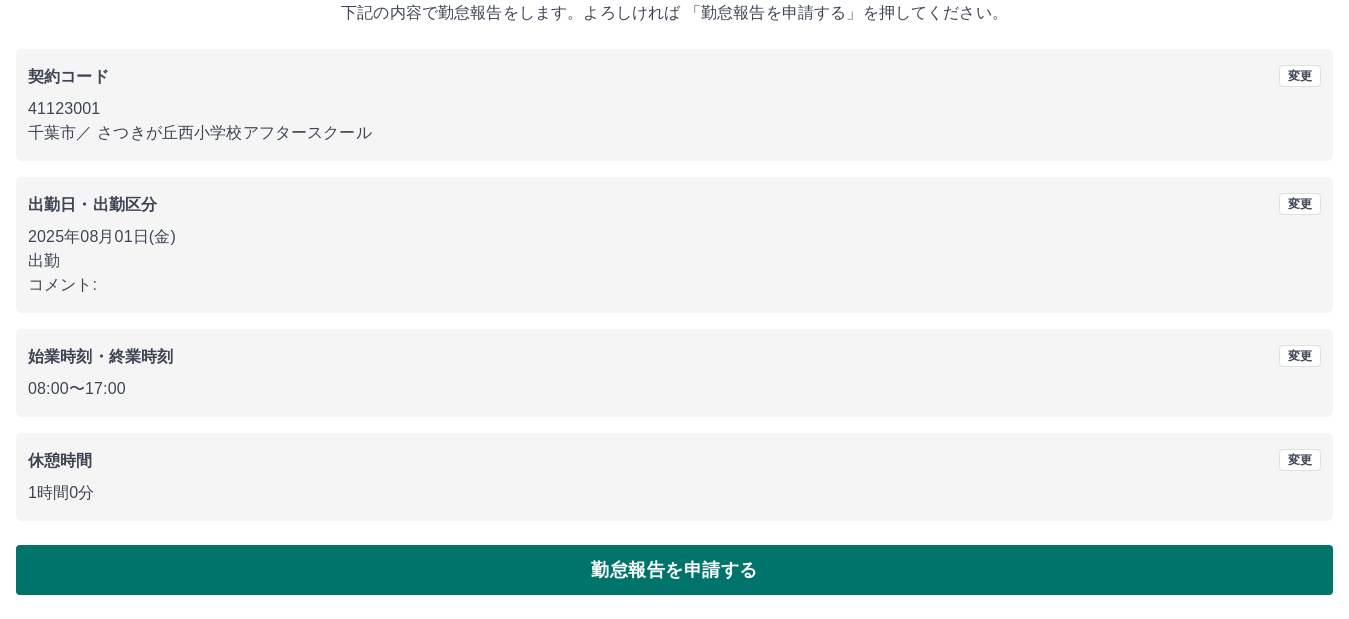 scroll, scrollTop: 0, scrollLeft: 0, axis: both 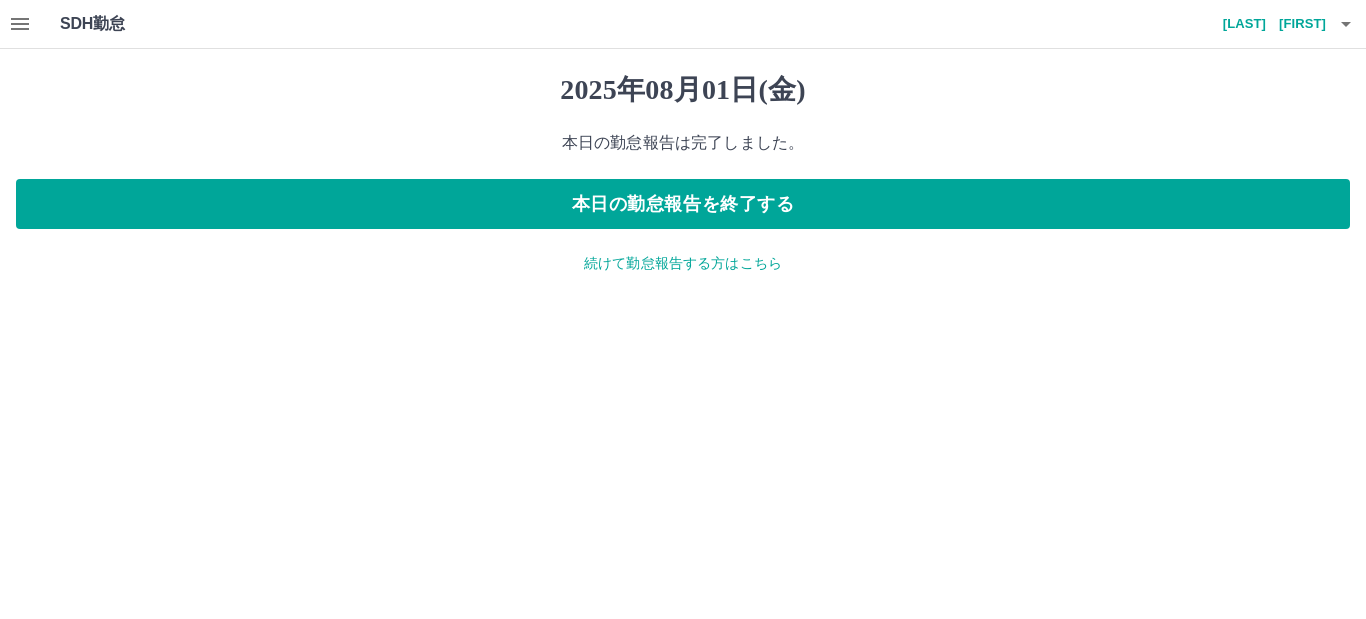 click 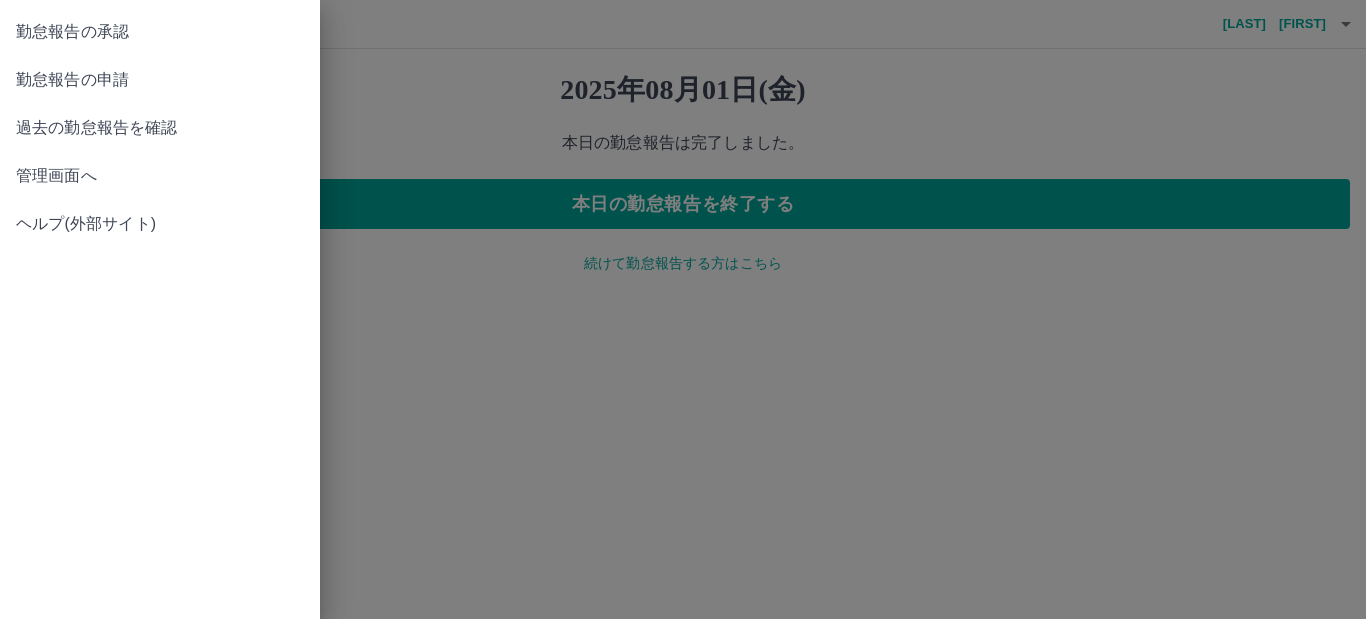 click on "勤怠報告の承認" at bounding box center [160, 32] 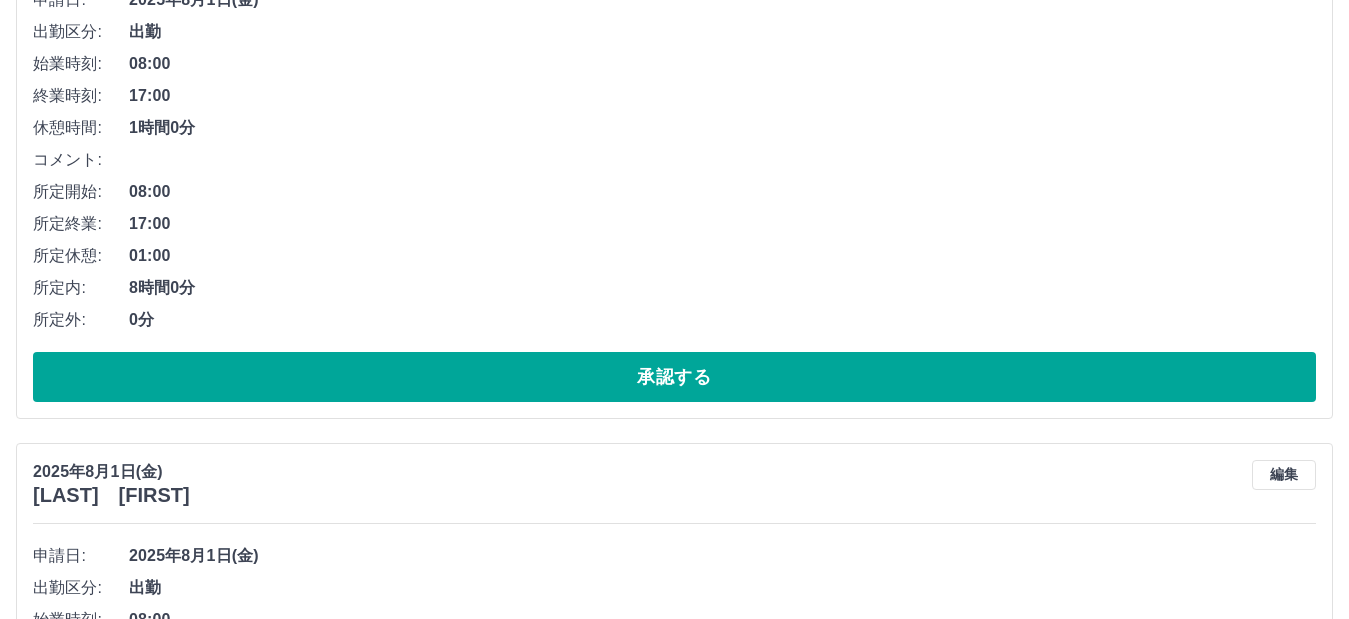 scroll, scrollTop: 5182, scrollLeft: 0, axis: vertical 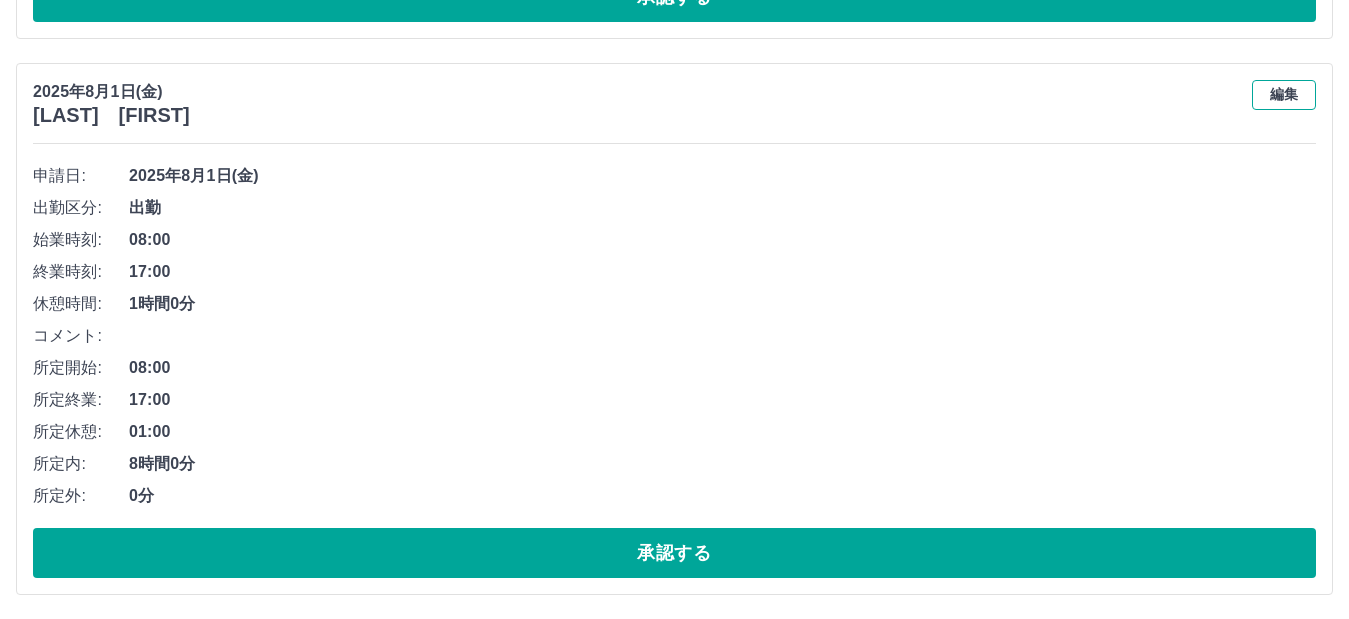 click on "編集" at bounding box center (1284, 95) 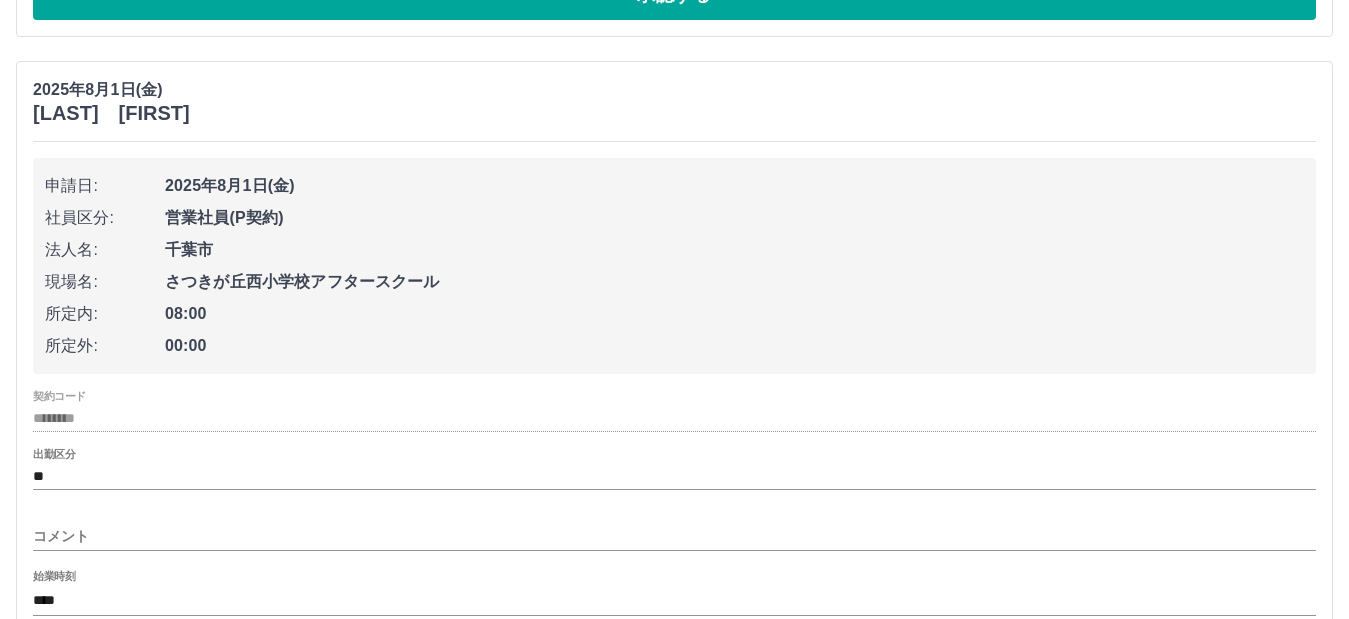 click on "コメント" at bounding box center [674, 536] 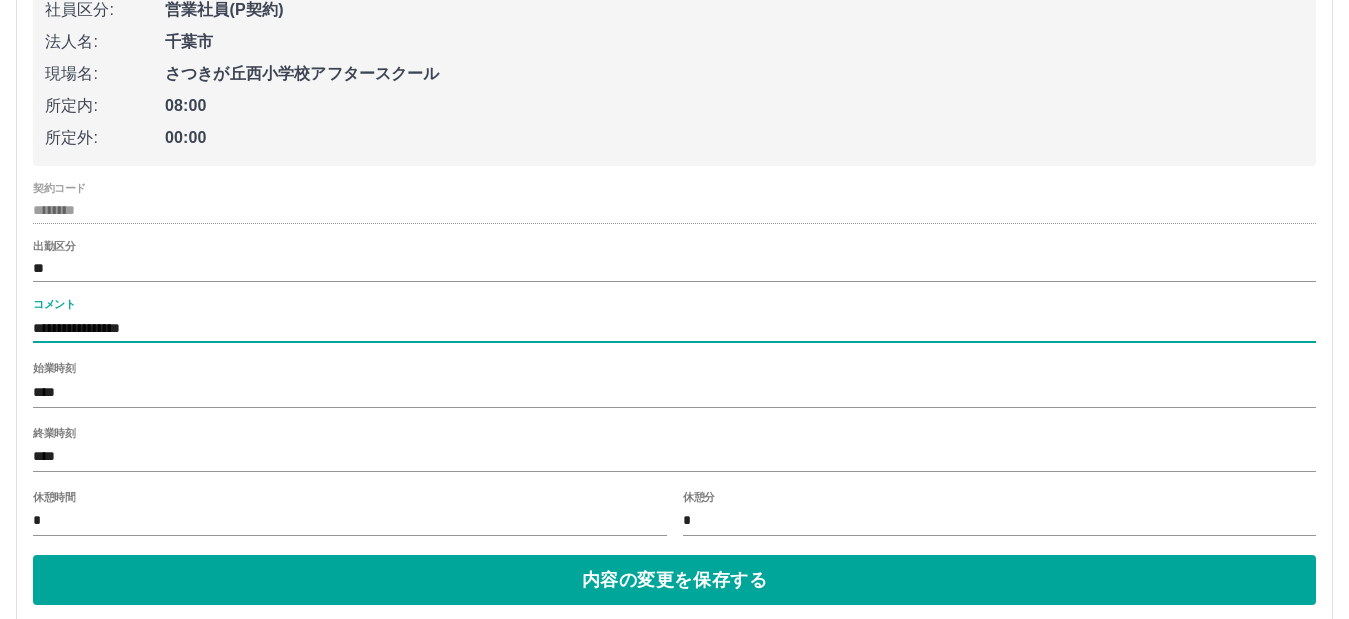 scroll, scrollTop: 5485, scrollLeft: 0, axis: vertical 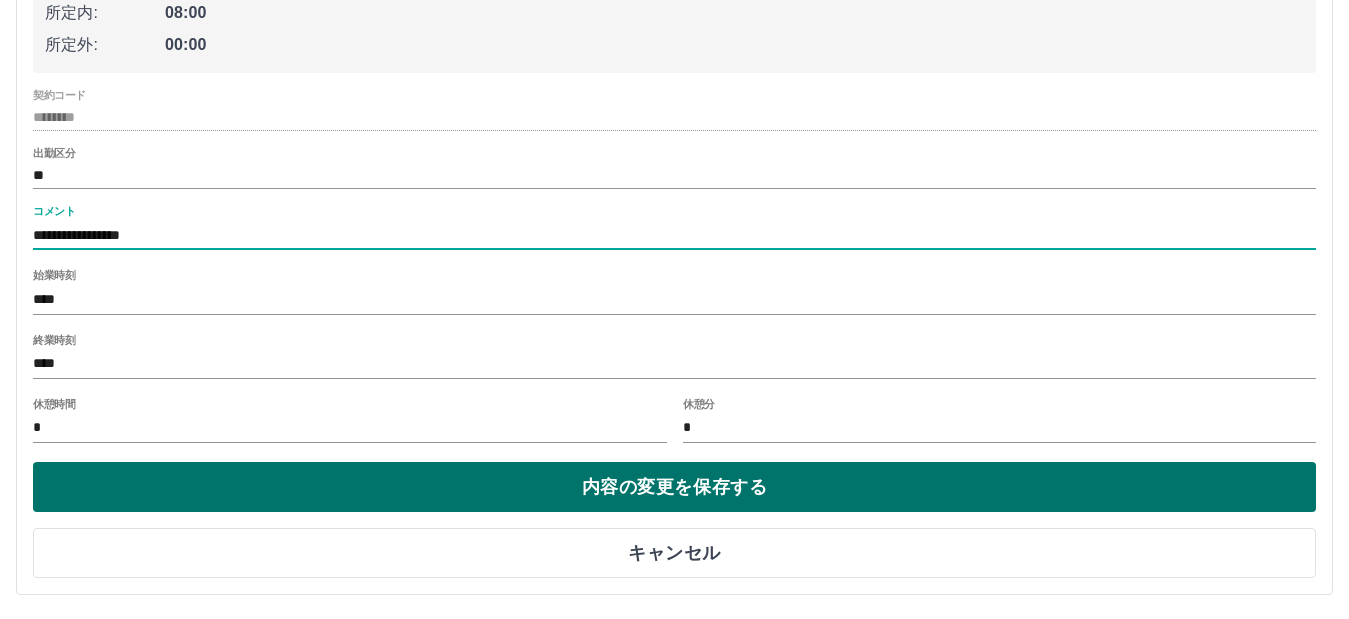 type on "**********" 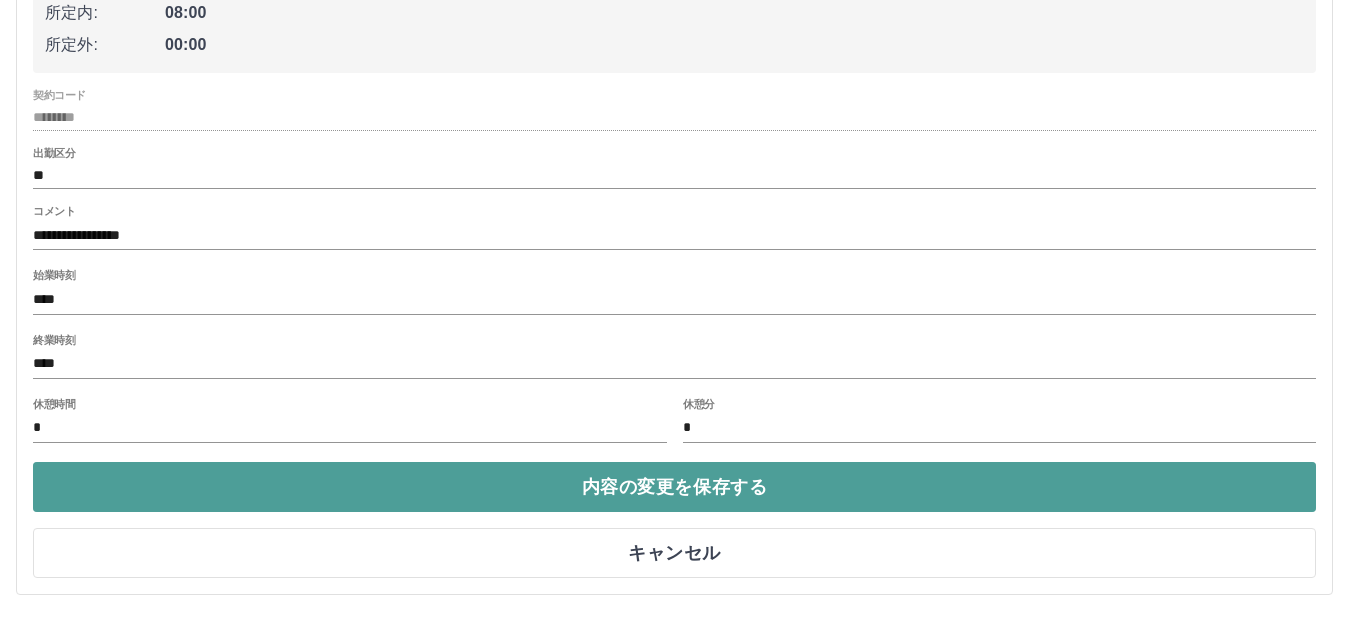 click on "内容の変更を保存する" at bounding box center [674, 487] 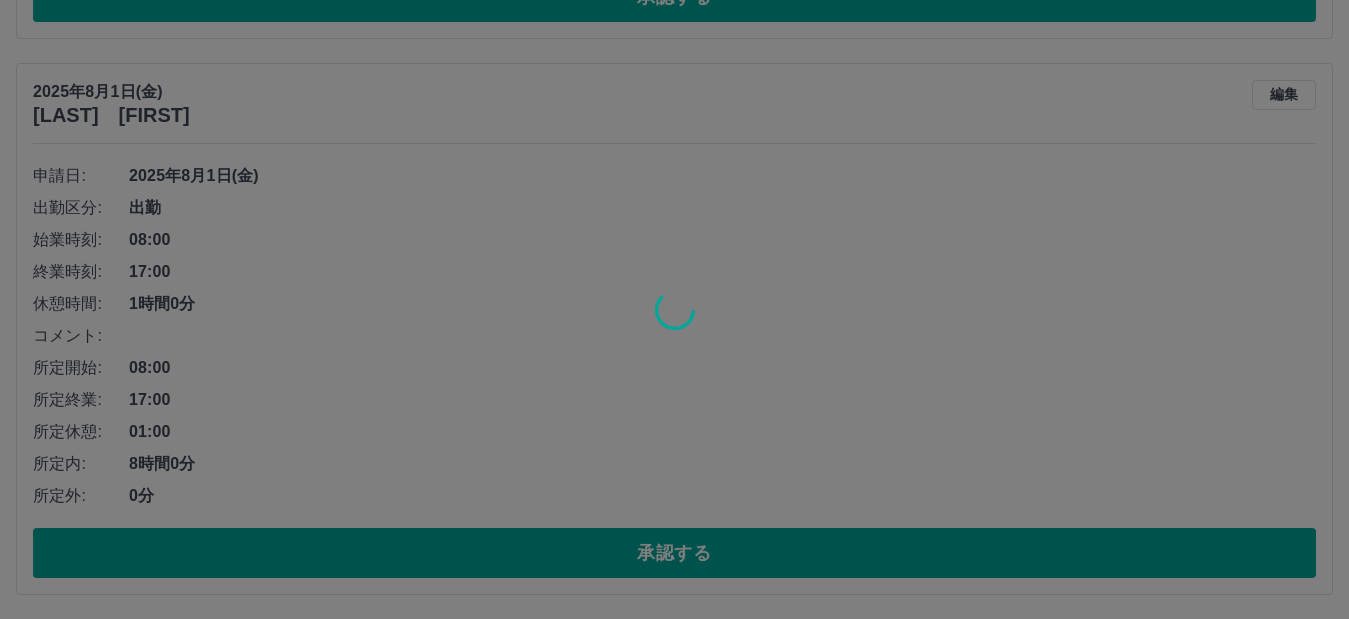 scroll, scrollTop: 5182, scrollLeft: 0, axis: vertical 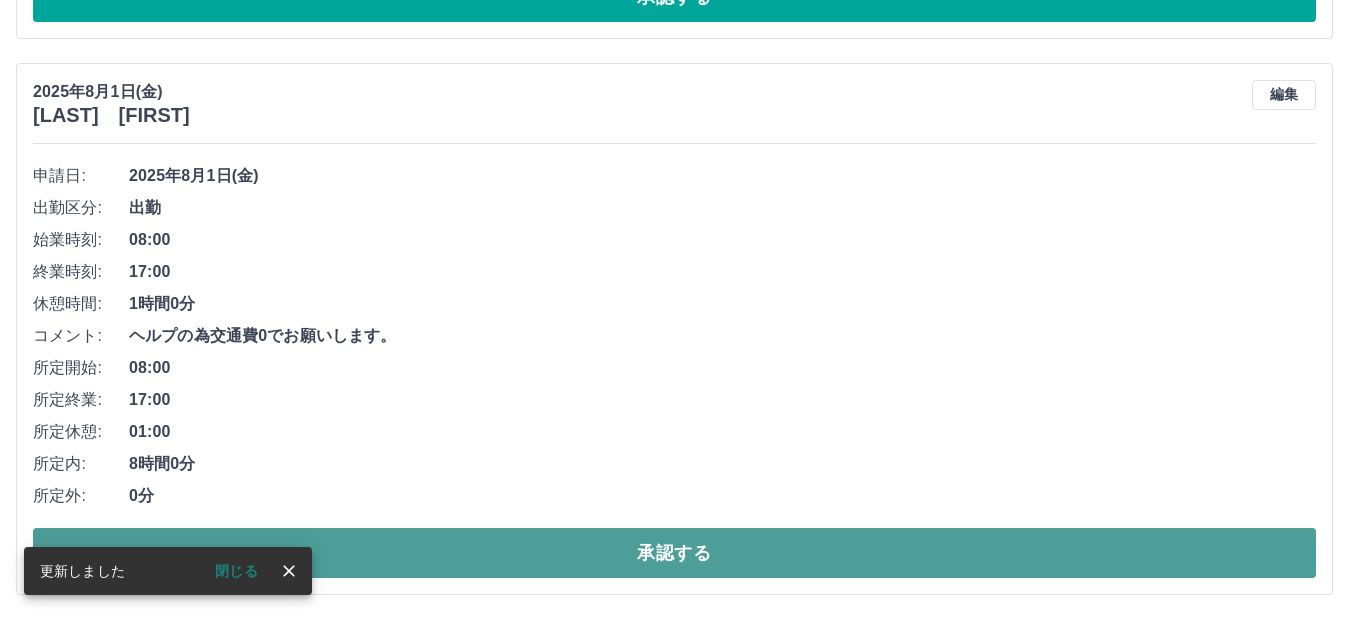 click on "承認する" at bounding box center (674, 553) 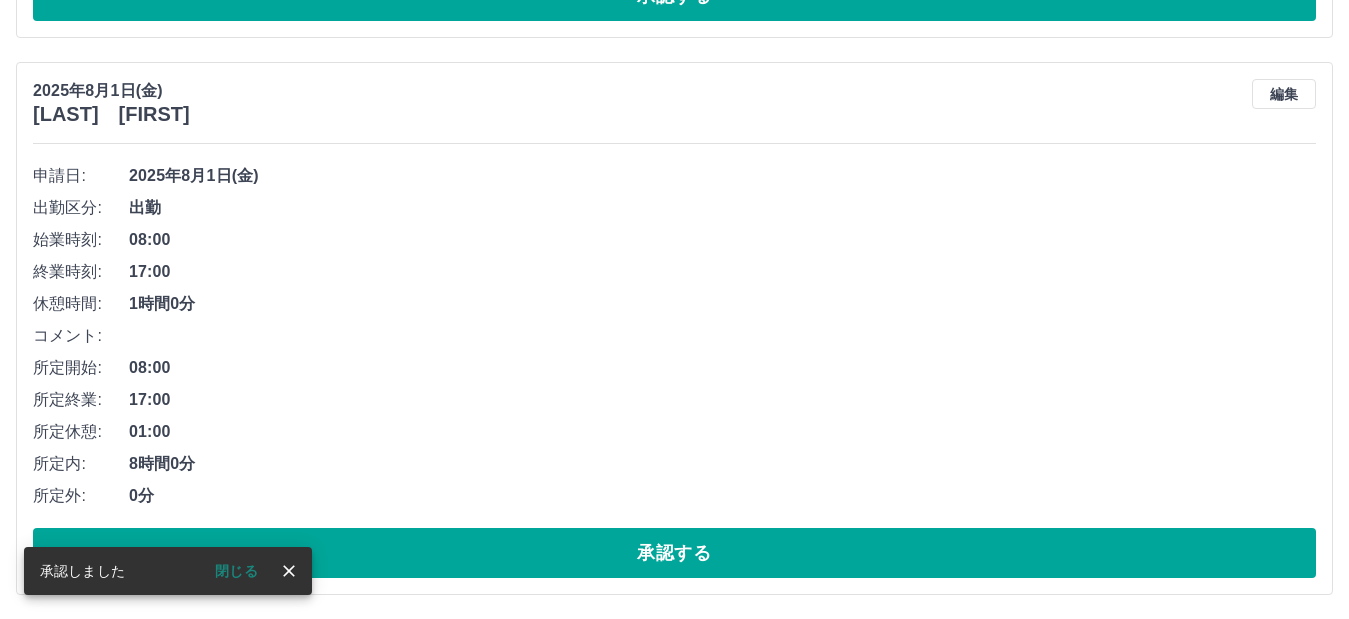 scroll, scrollTop: 4626, scrollLeft: 0, axis: vertical 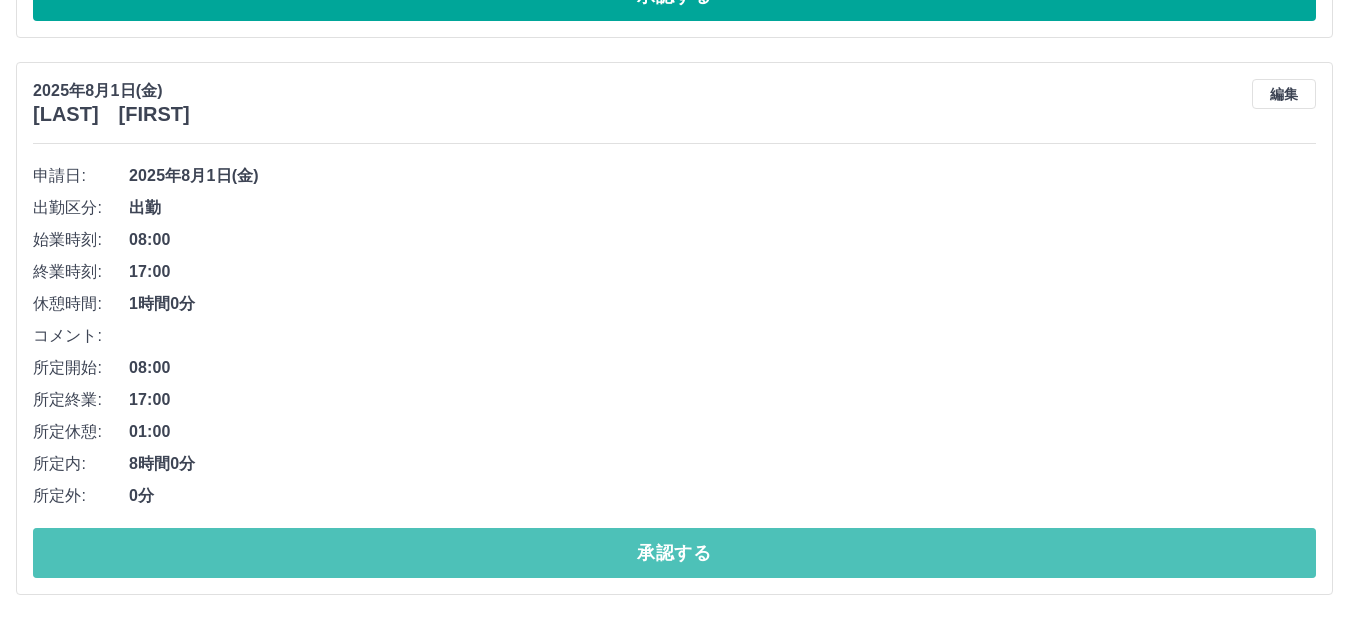 click on "承認する" at bounding box center (674, 553) 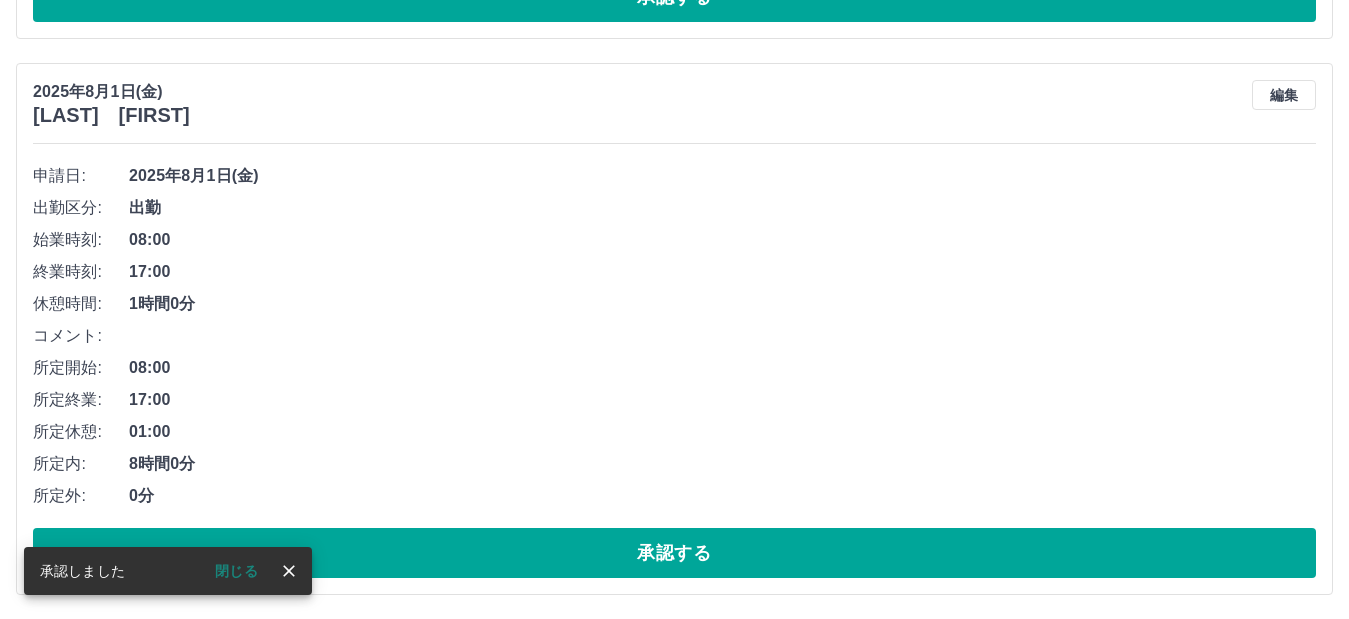 scroll, scrollTop: 4069, scrollLeft: 0, axis: vertical 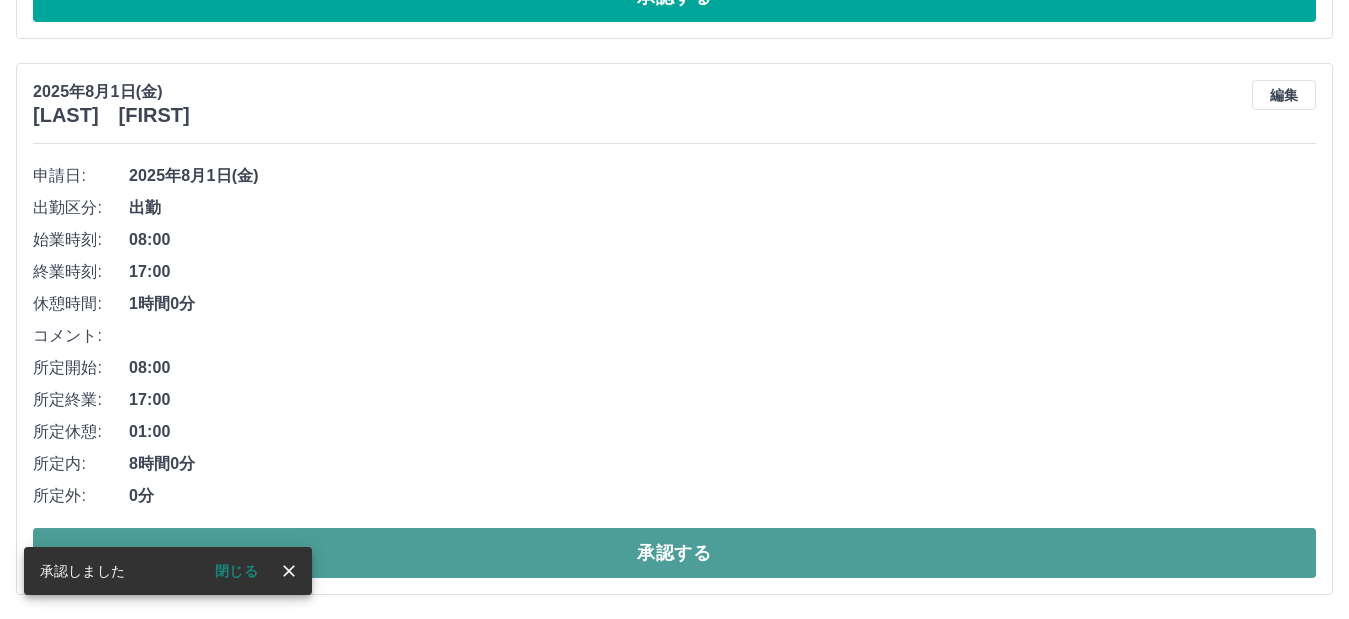 click on "承認する" at bounding box center (674, 553) 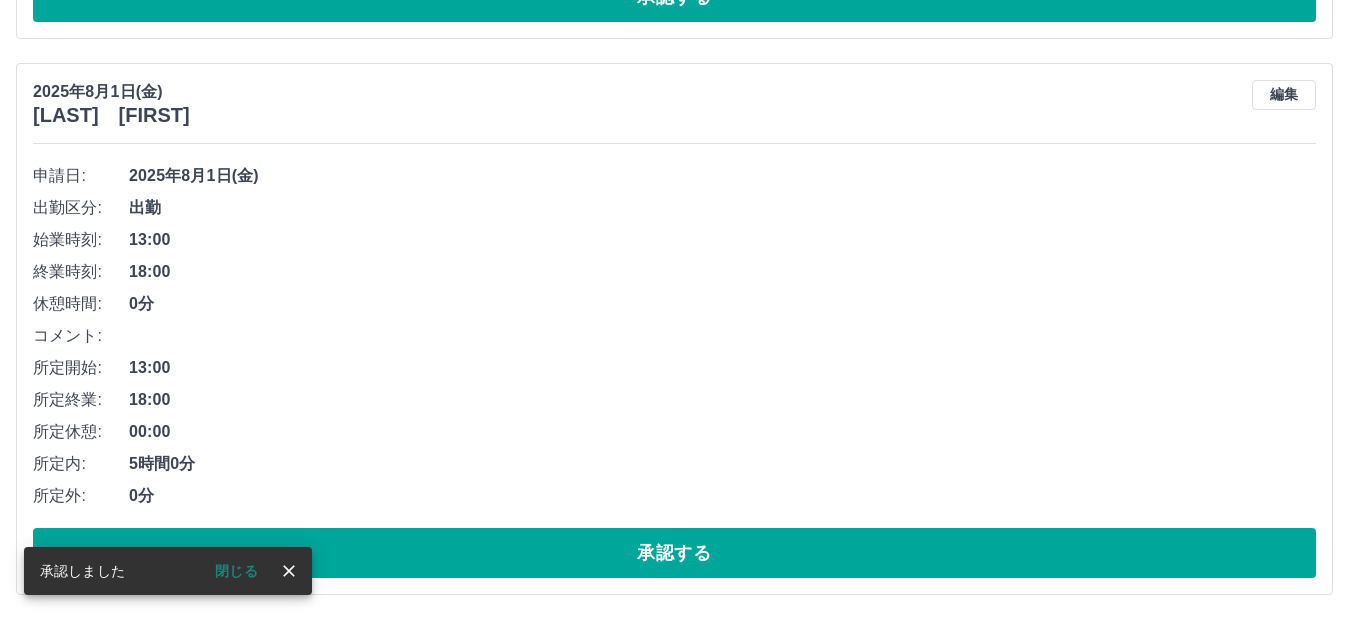 scroll, scrollTop: 3513, scrollLeft: 0, axis: vertical 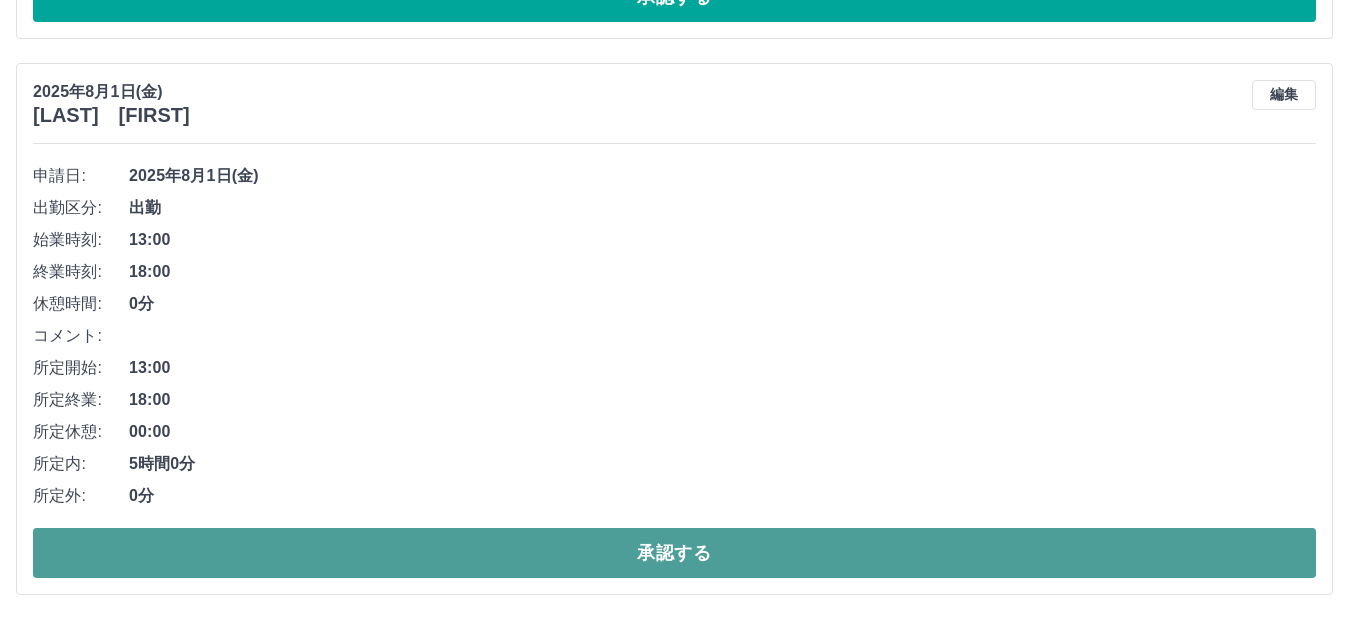 click on "承認する" at bounding box center [674, 553] 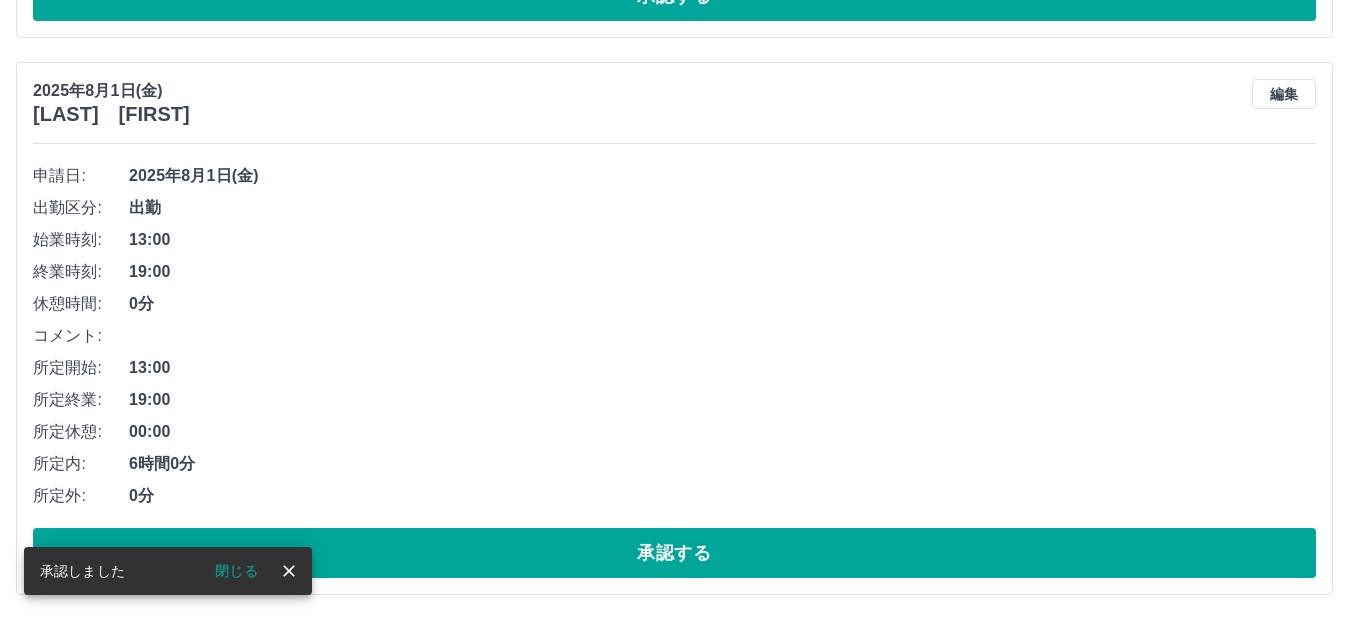 scroll, scrollTop: 2957, scrollLeft: 0, axis: vertical 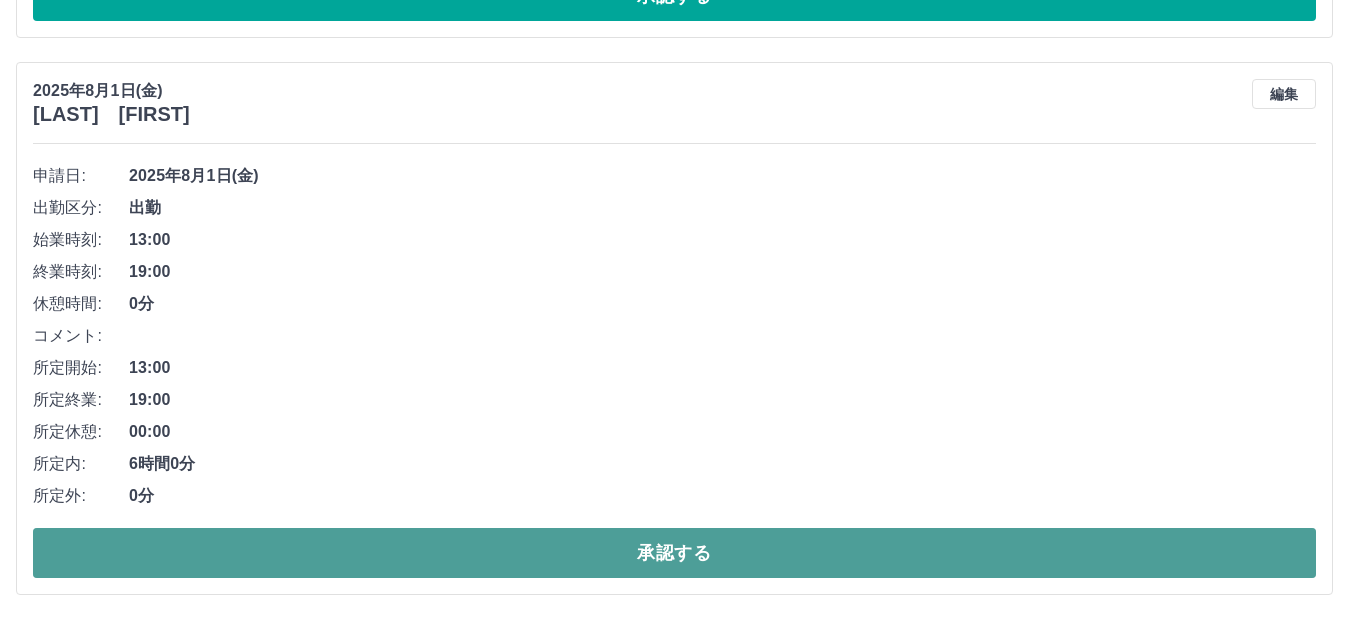 click on "承認する" at bounding box center (674, 553) 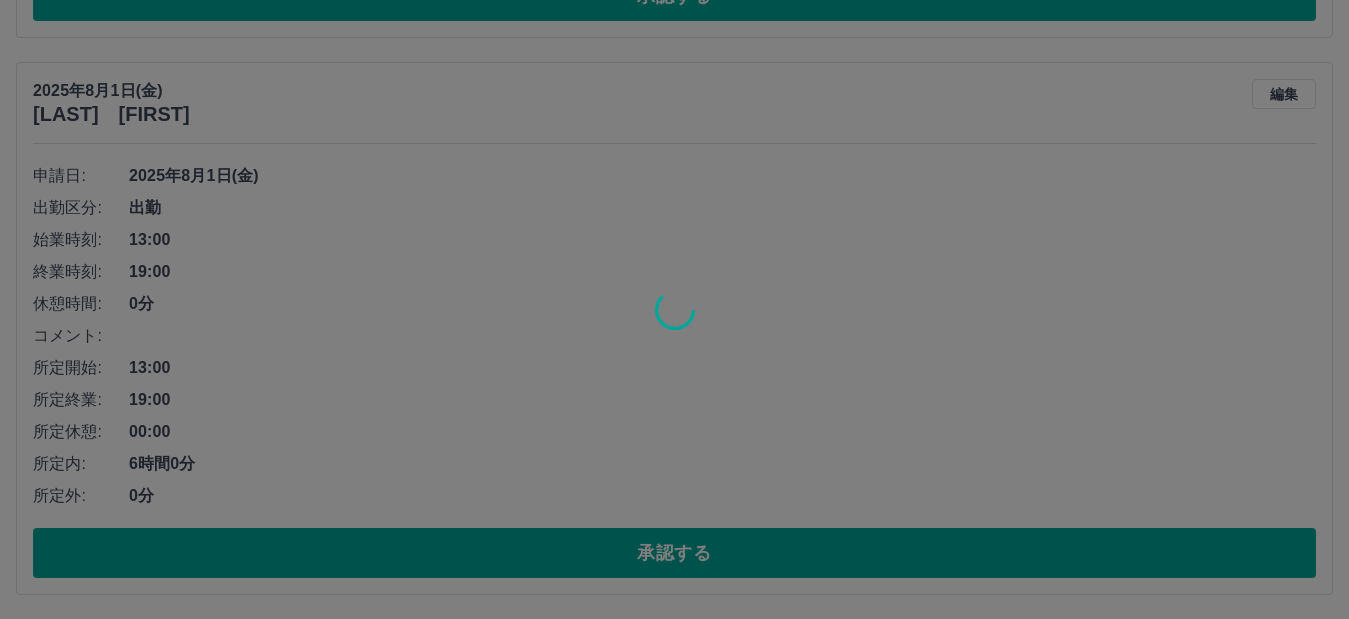 scroll, scrollTop: 2400, scrollLeft: 0, axis: vertical 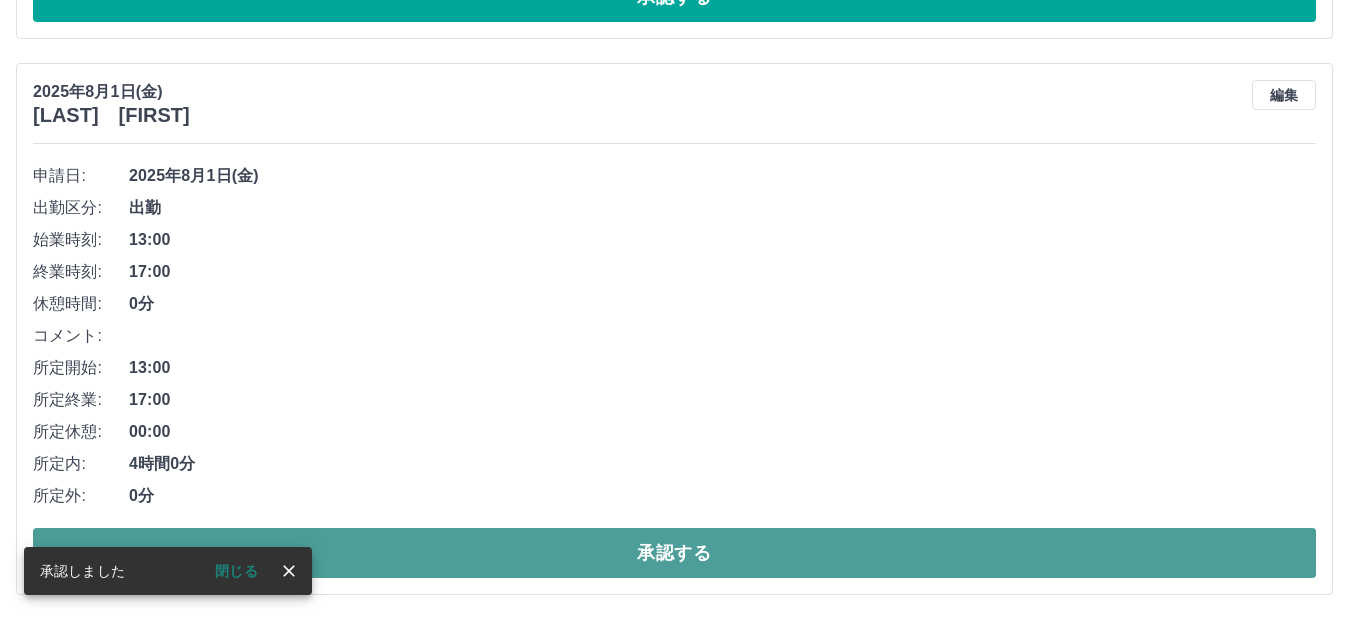 click on "承認する" at bounding box center (674, 553) 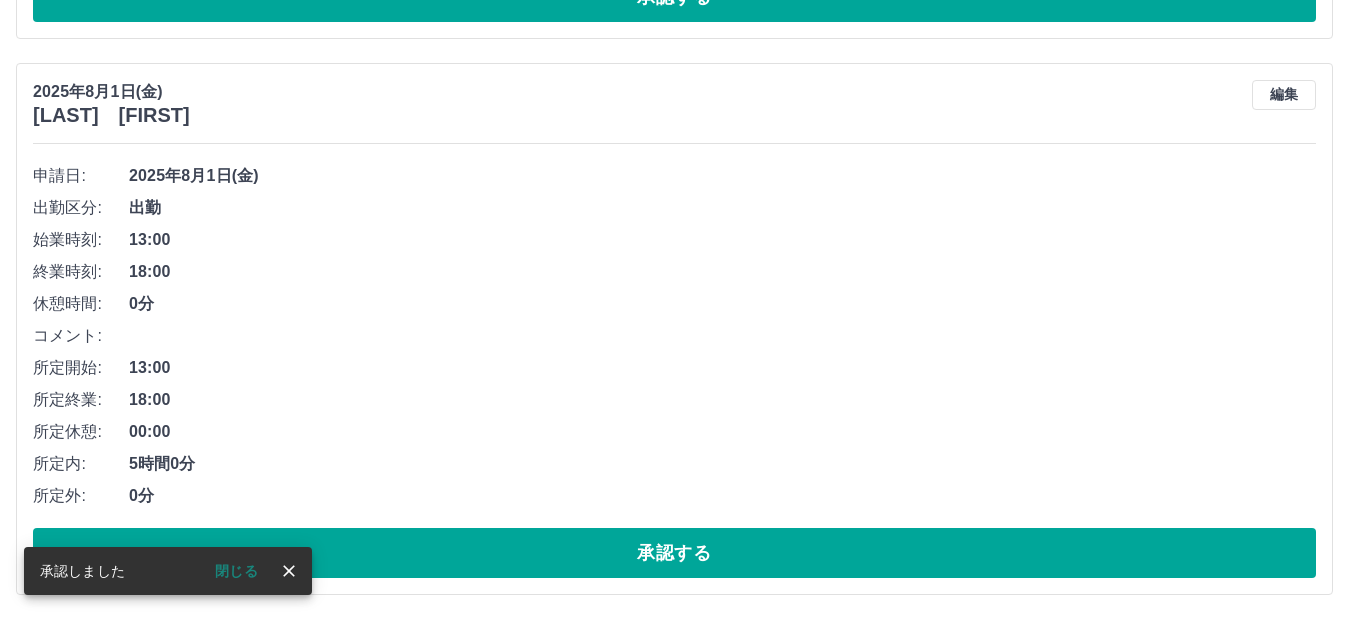 scroll, scrollTop: 1844, scrollLeft: 0, axis: vertical 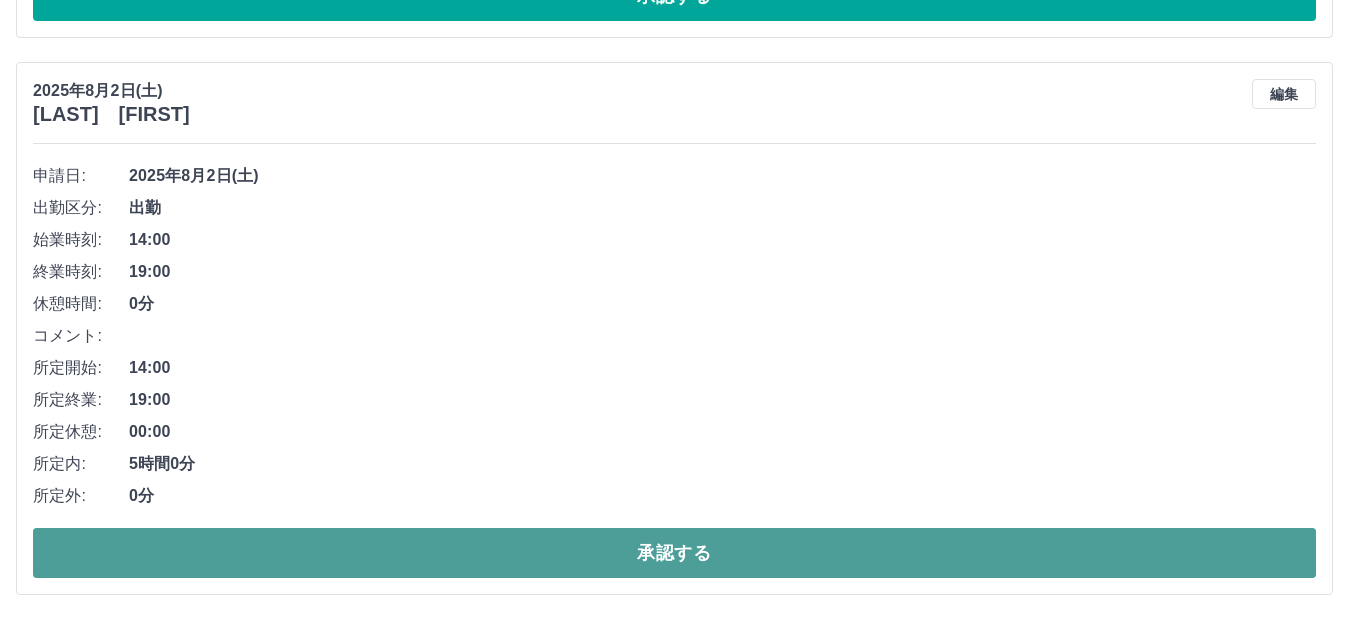 click on "承認する" at bounding box center (674, 553) 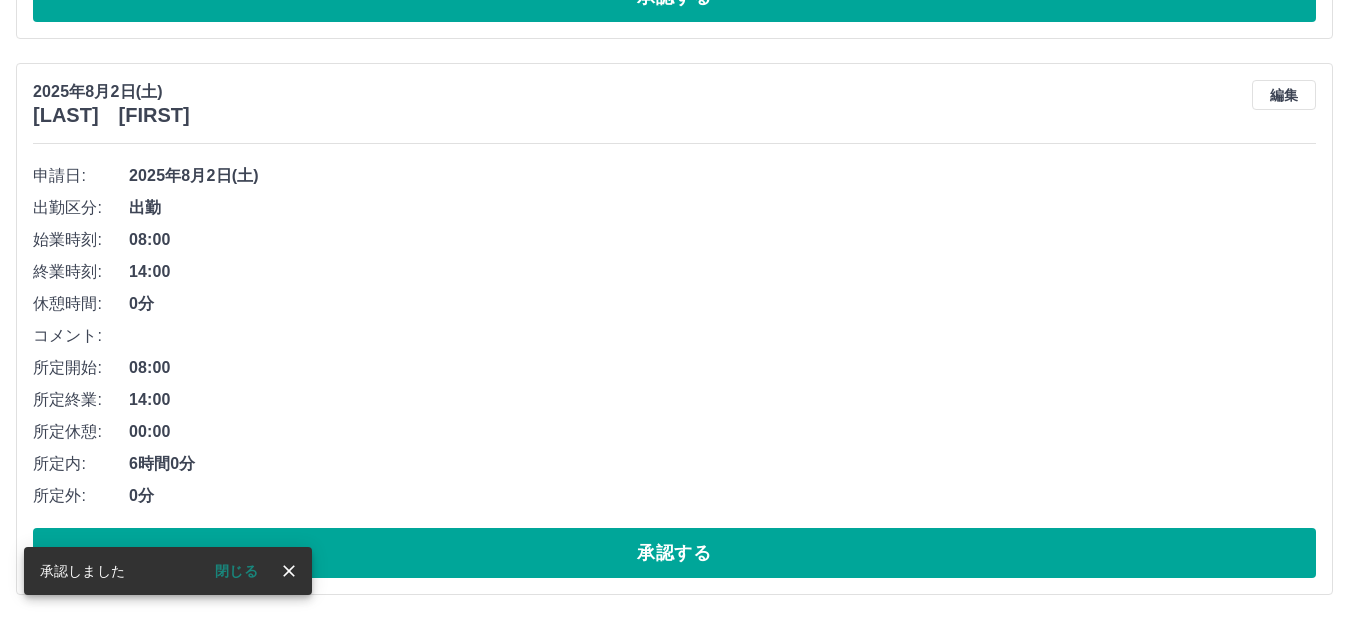 scroll, scrollTop: 731, scrollLeft: 0, axis: vertical 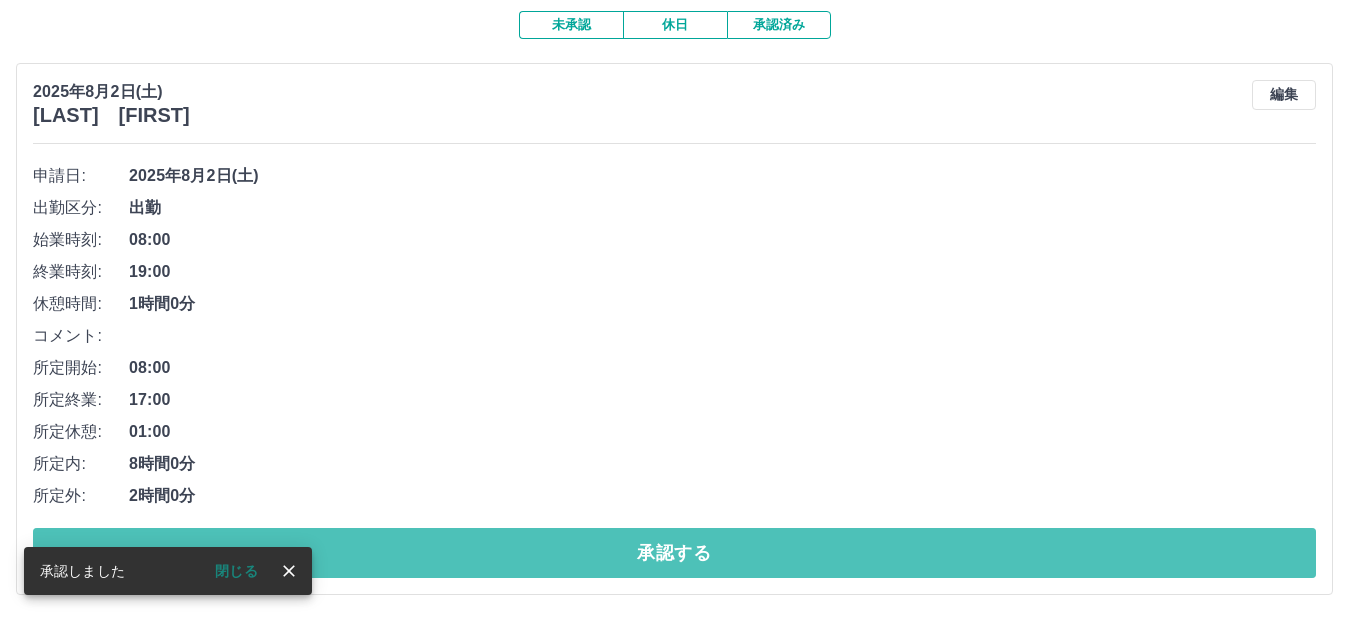 click on "承認する" at bounding box center (674, 553) 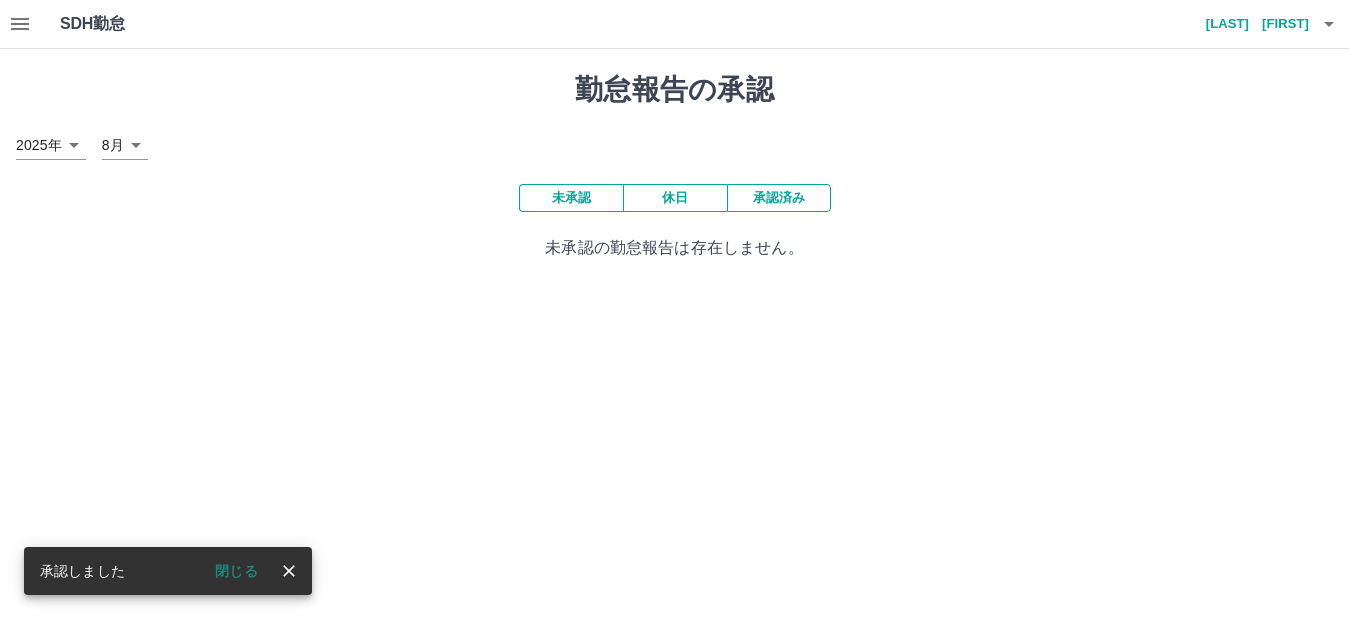scroll, scrollTop: 0, scrollLeft: 0, axis: both 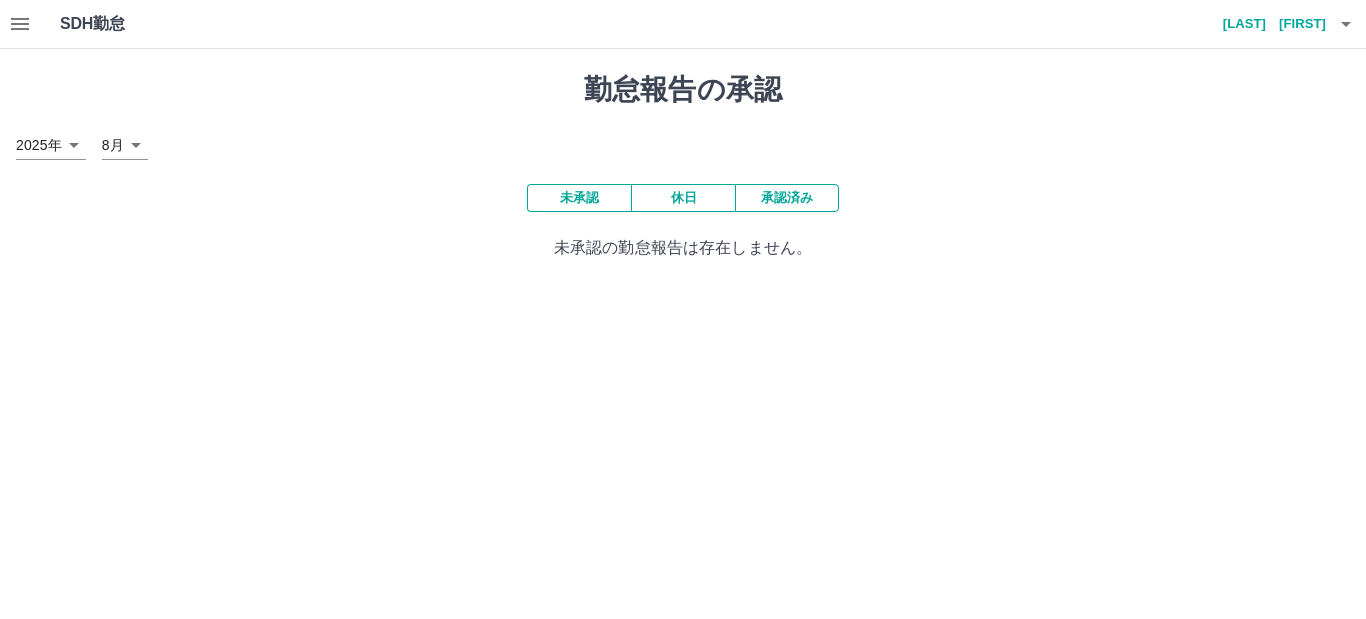 click on "承認済み" at bounding box center (787, 198) 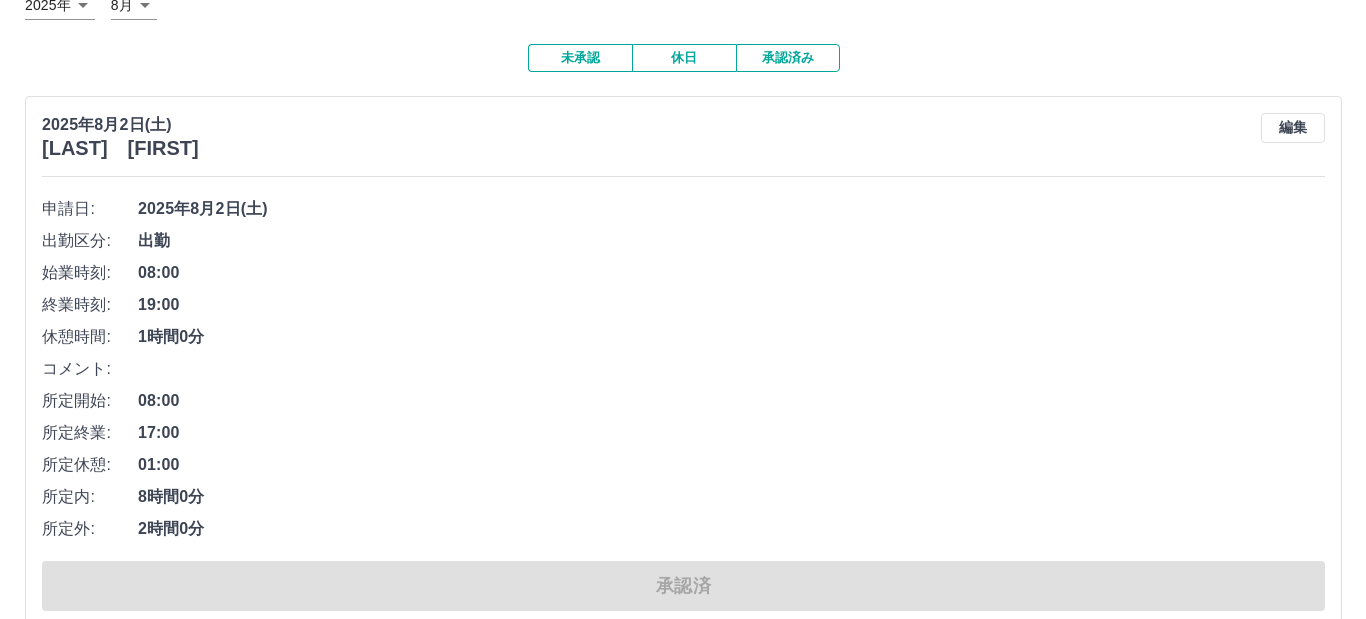 scroll, scrollTop: 0, scrollLeft: 0, axis: both 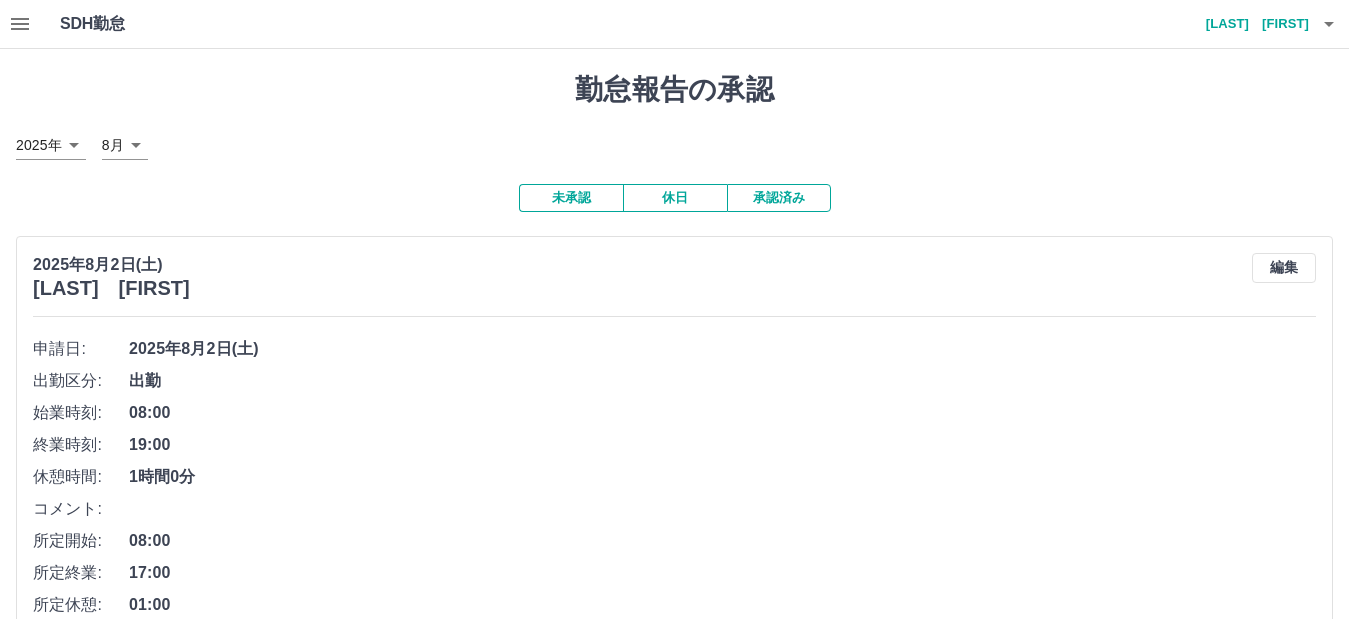 click on "村井　菜津実" at bounding box center (1249, 24) 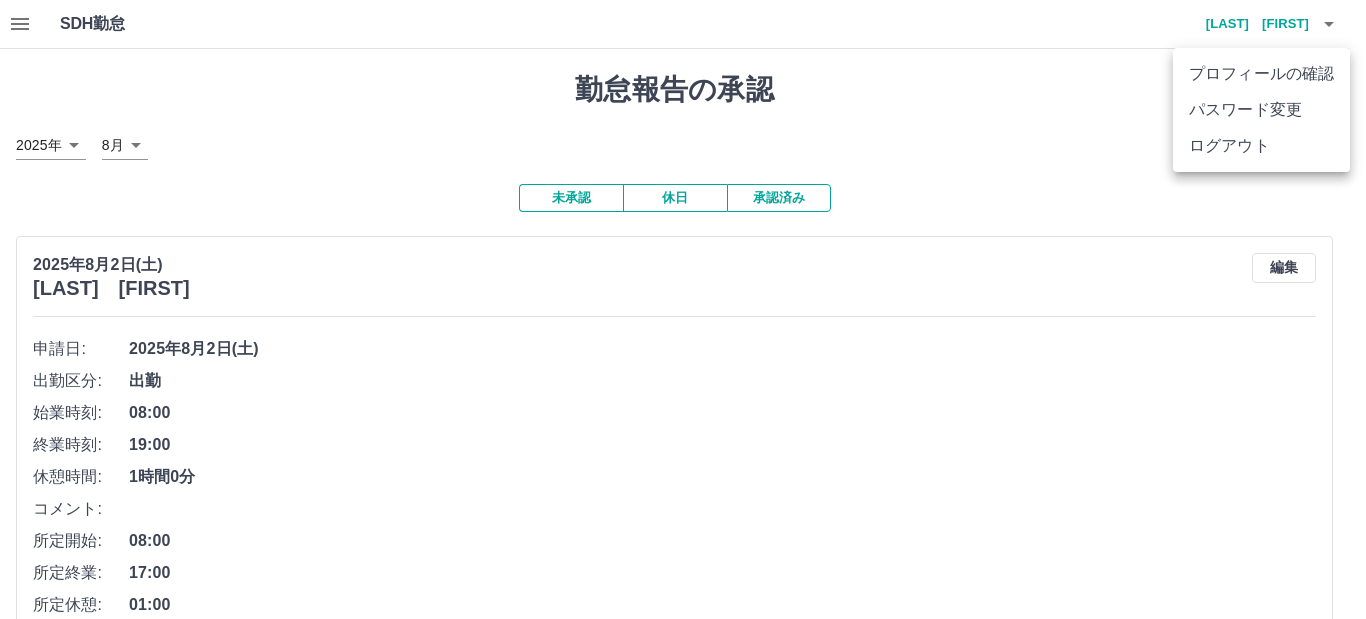click on "ログアウト" at bounding box center [1261, 146] 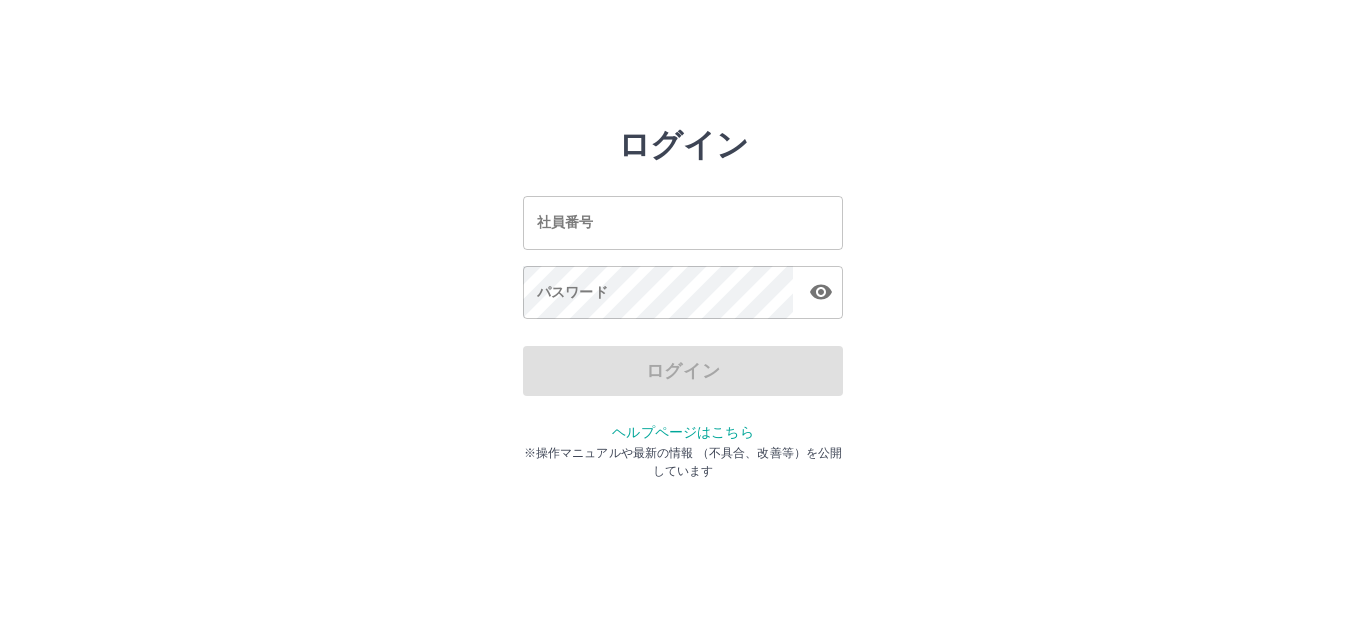 scroll, scrollTop: 0, scrollLeft: 0, axis: both 